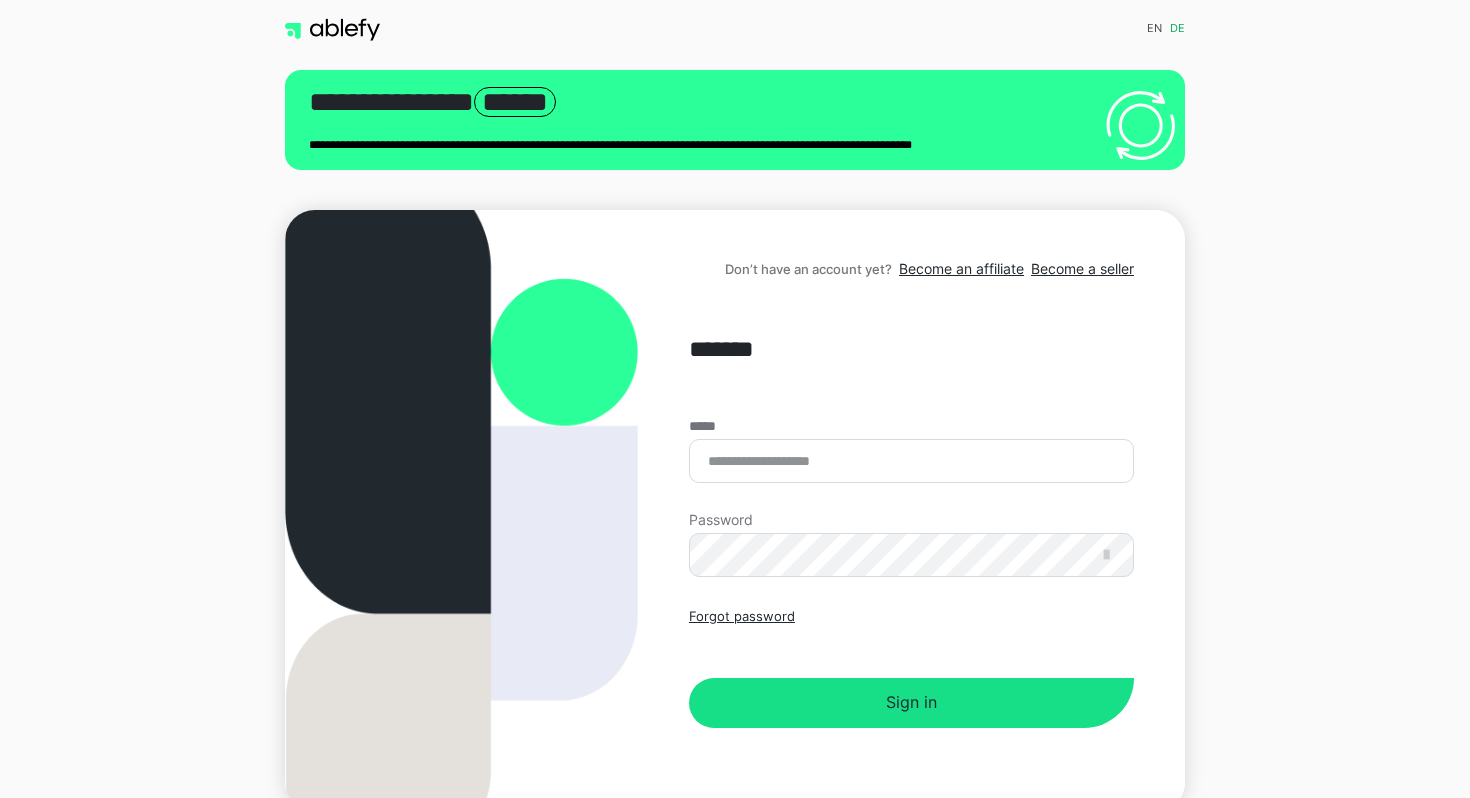 scroll, scrollTop: 0, scrollLeft: 0, axis: both 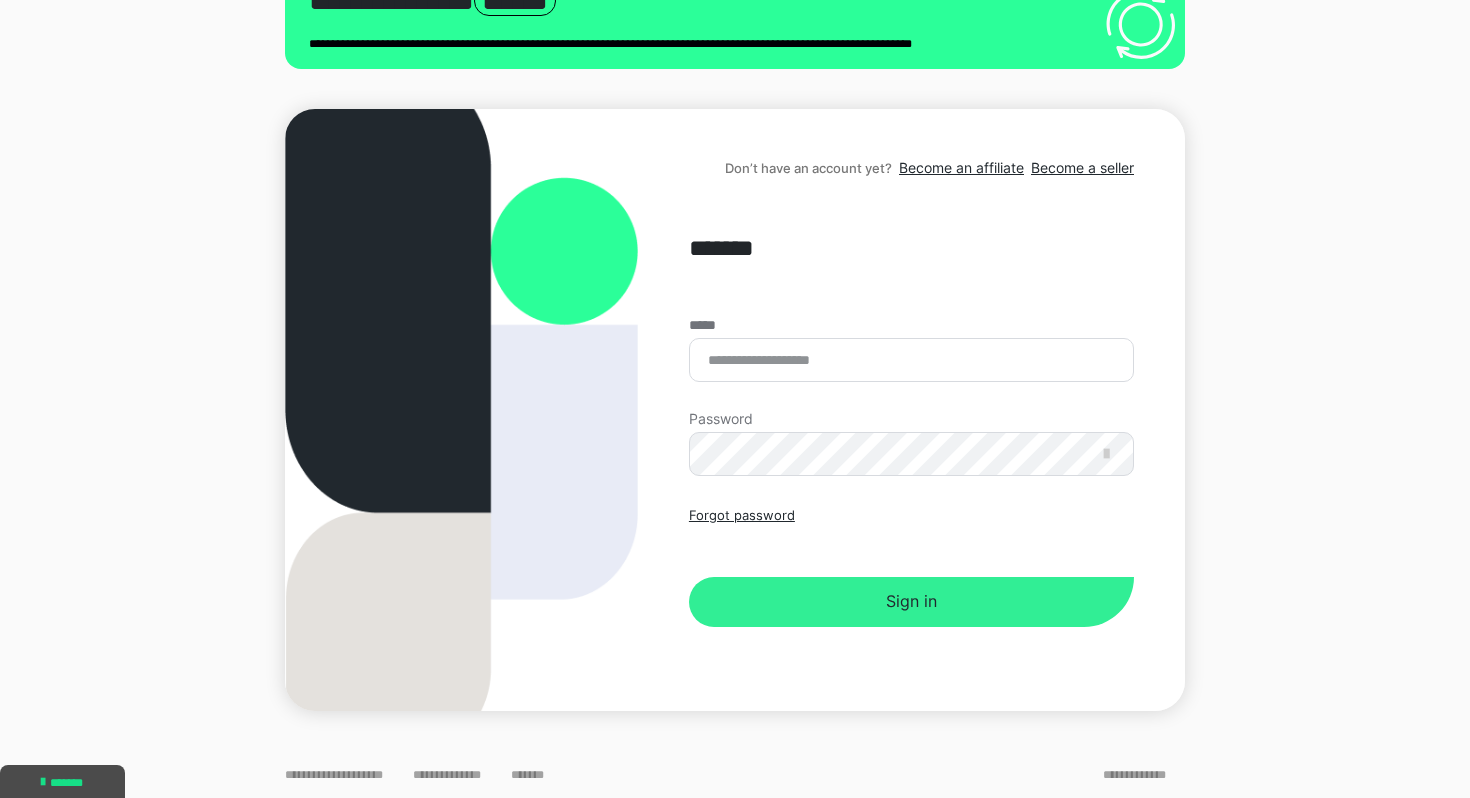 click on "Sign in" at bounding box center (911, 602) 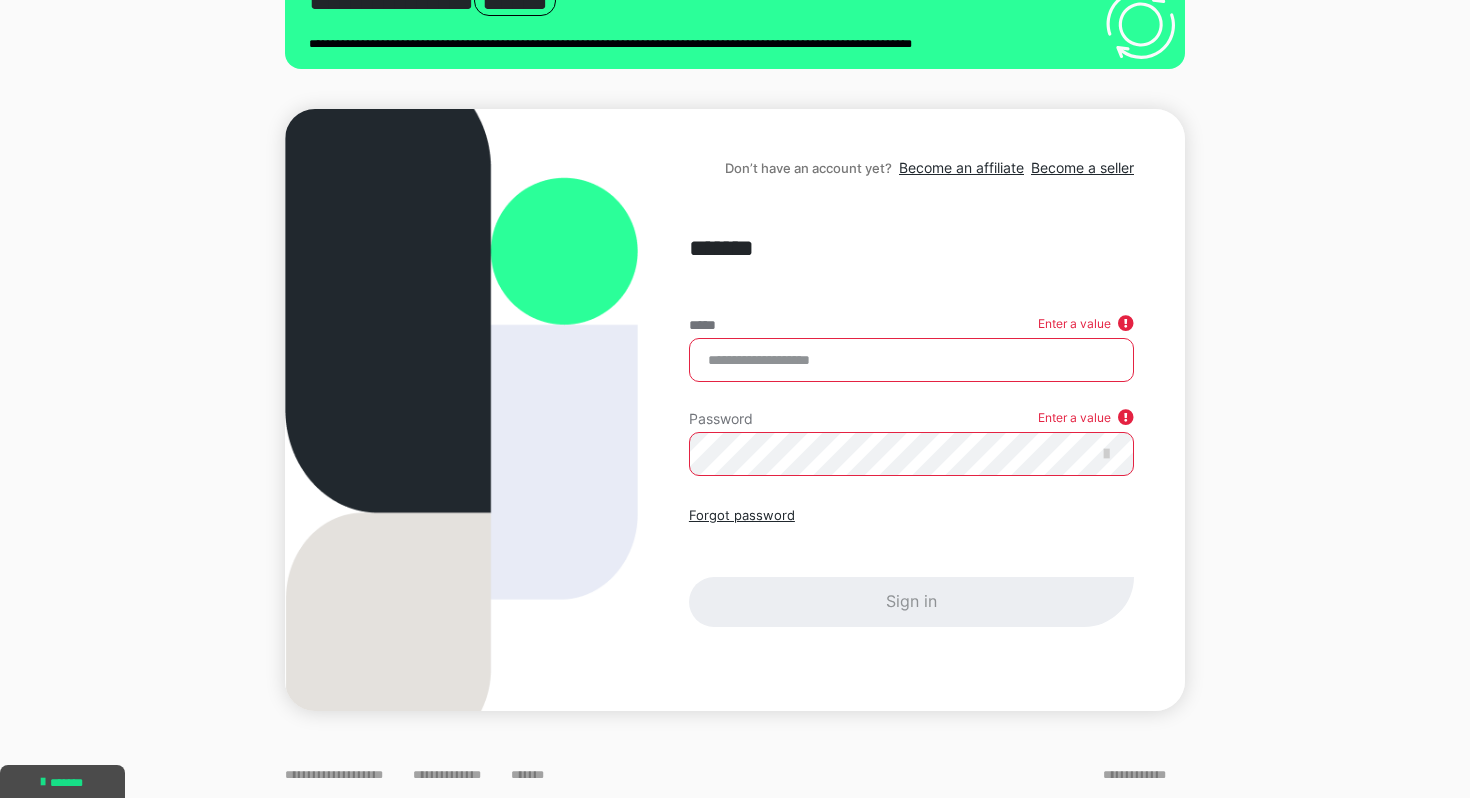 click on "*****" at bounding box center [911, 360] 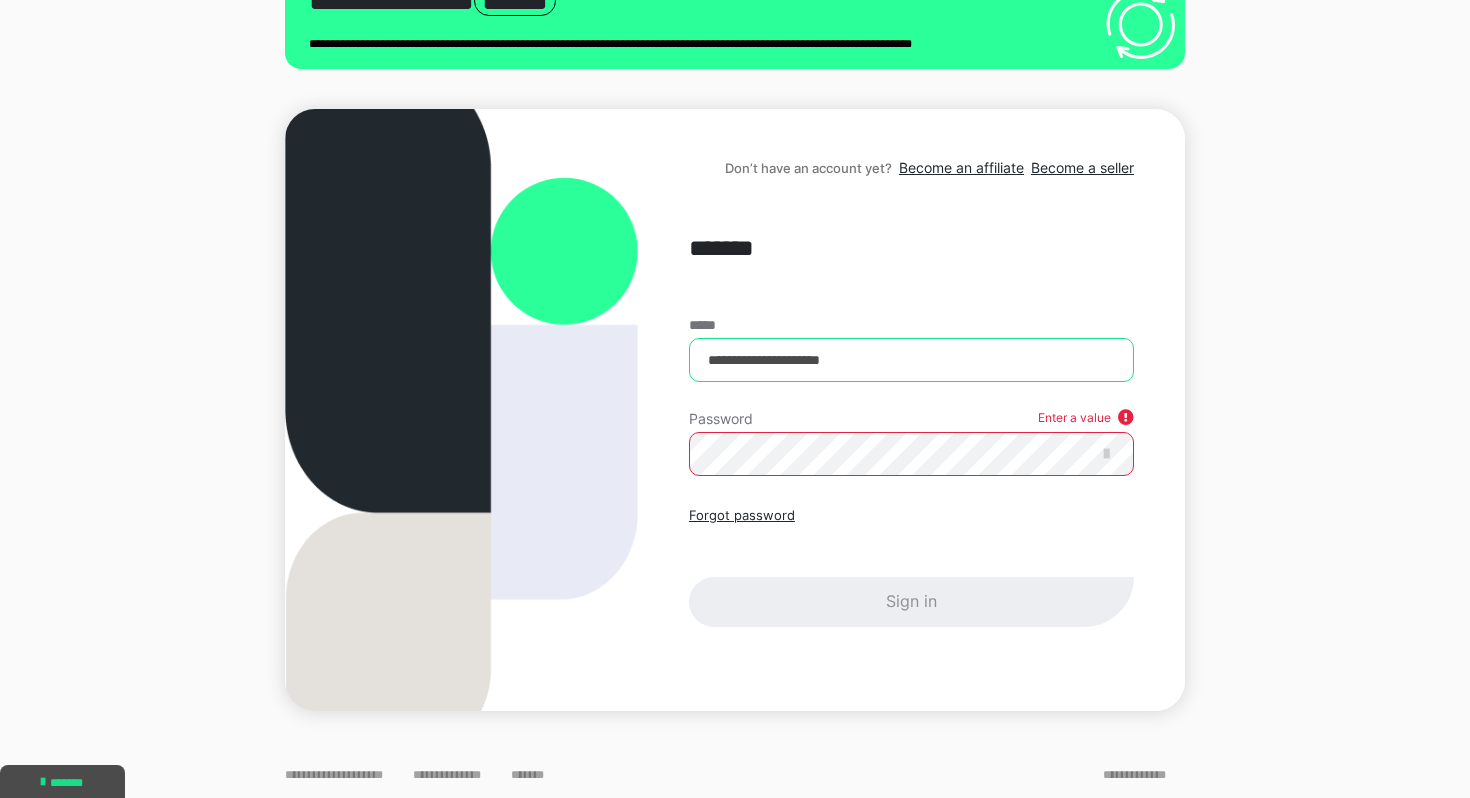 type on "**********" 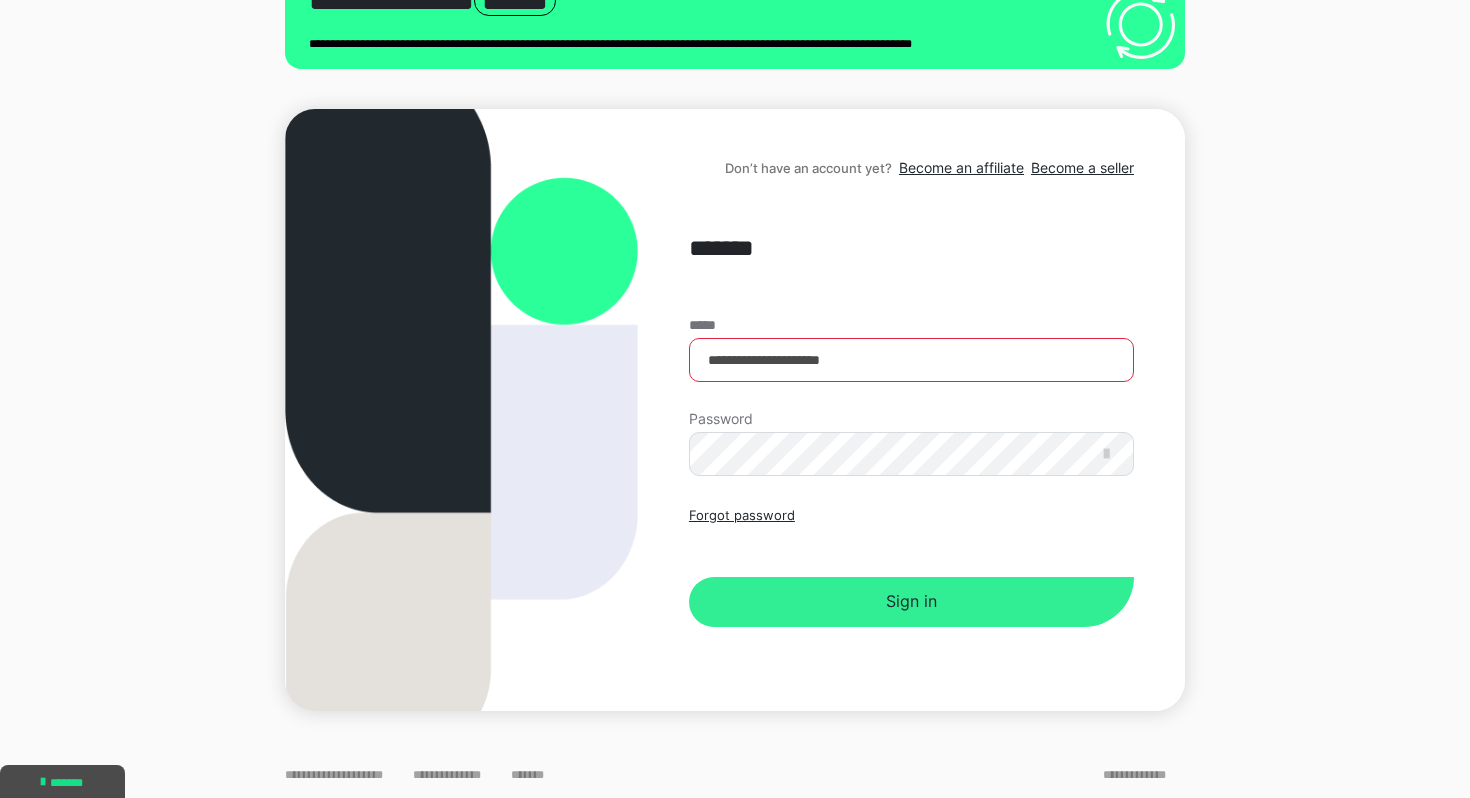 click on "Sign in" at bounding box center (911, 602) 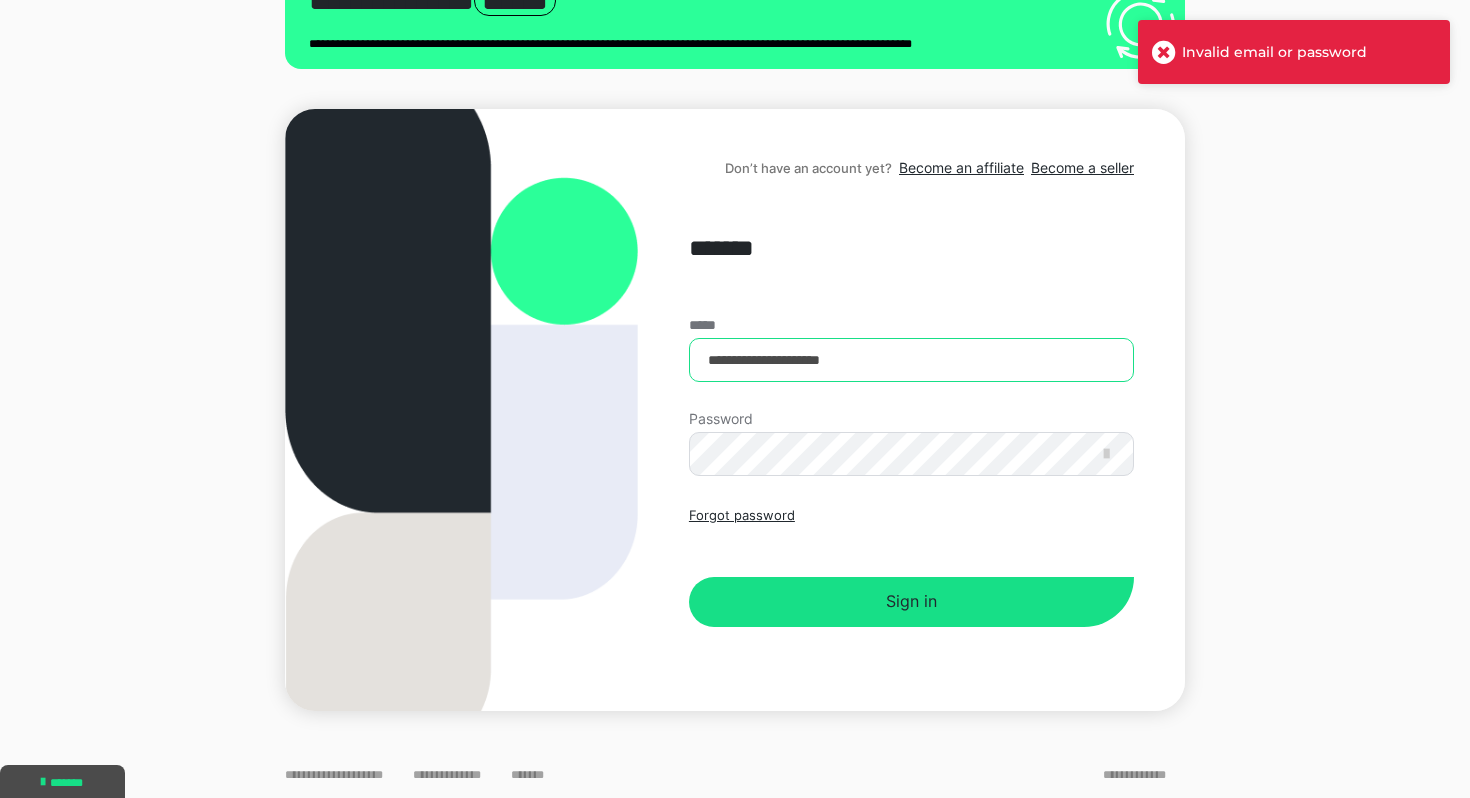 click on "**********" at bounding box center (911, 360) 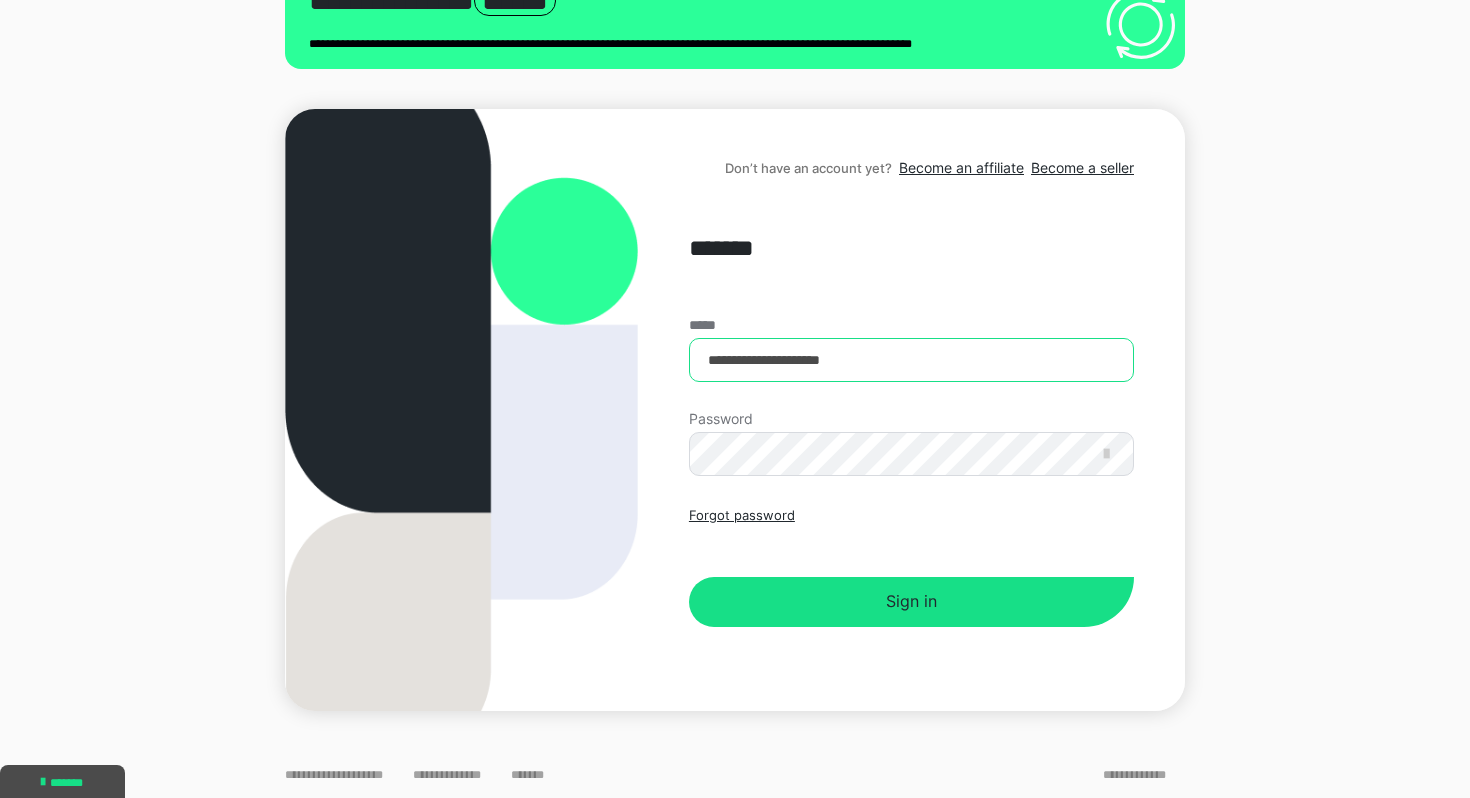 click on "**********" at bounding box center (911, 360) 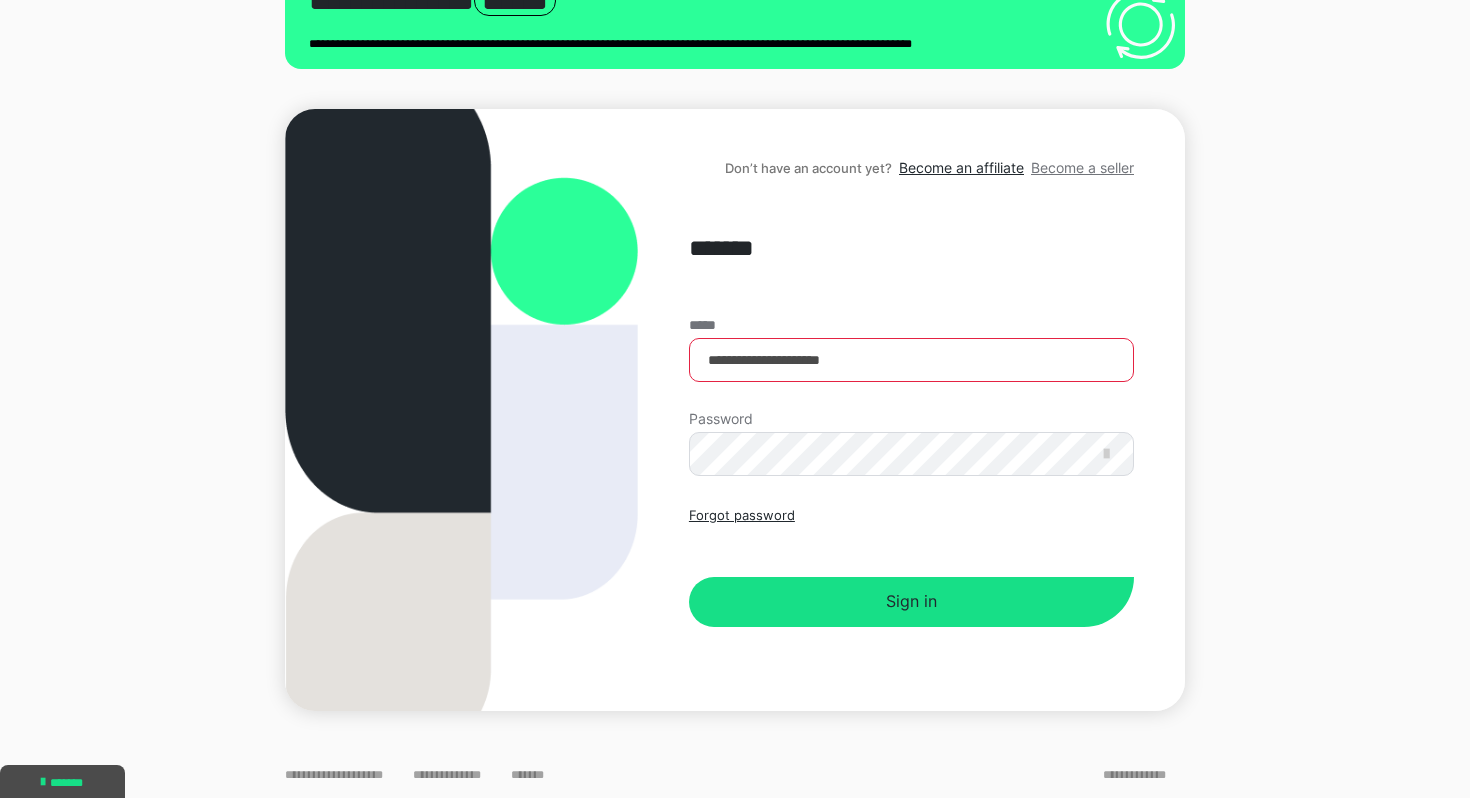 click on "Become a seller" at bounding box center [1082, 167] 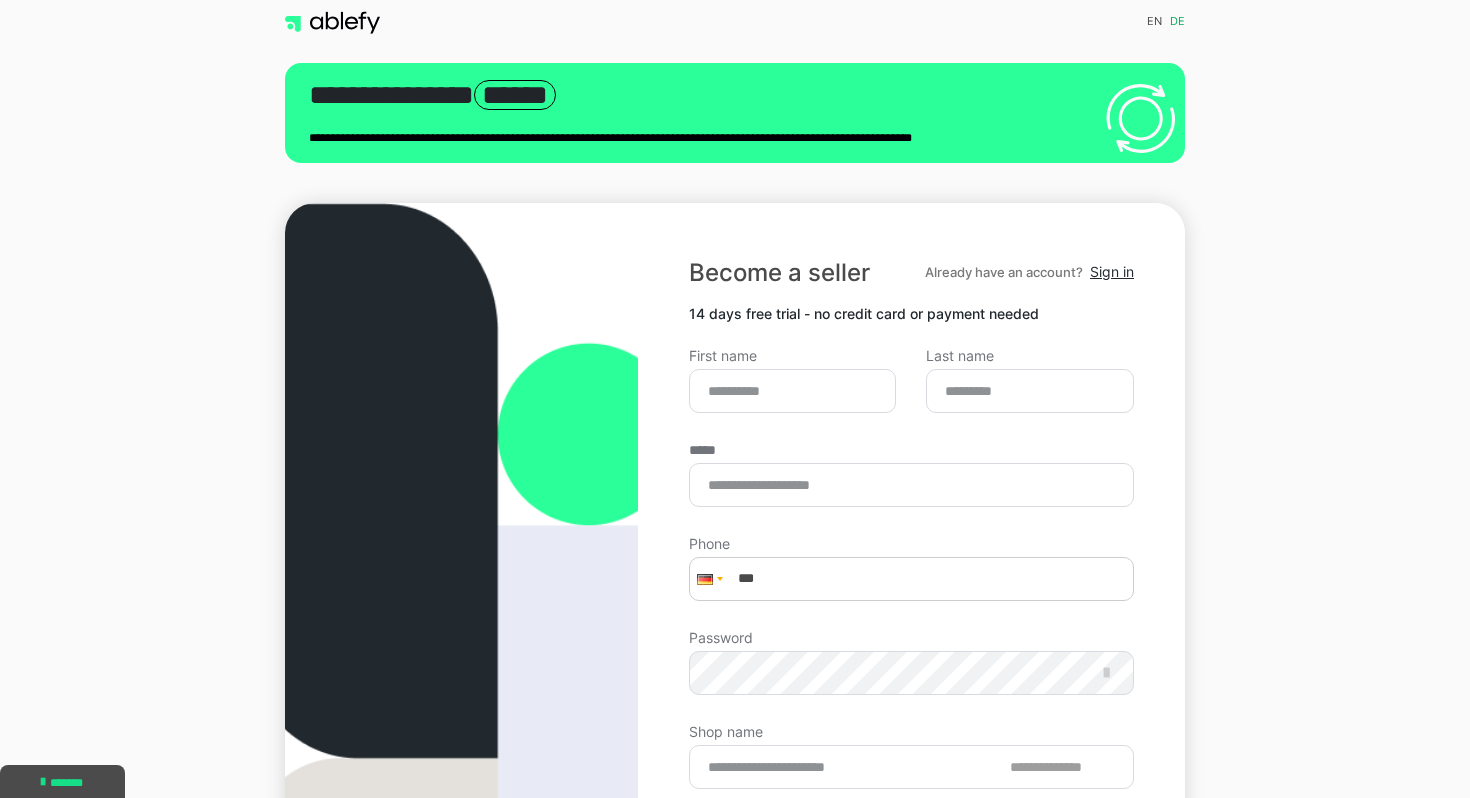 scroll, scrollTop: 0, scrollLeft: 0, axis: both 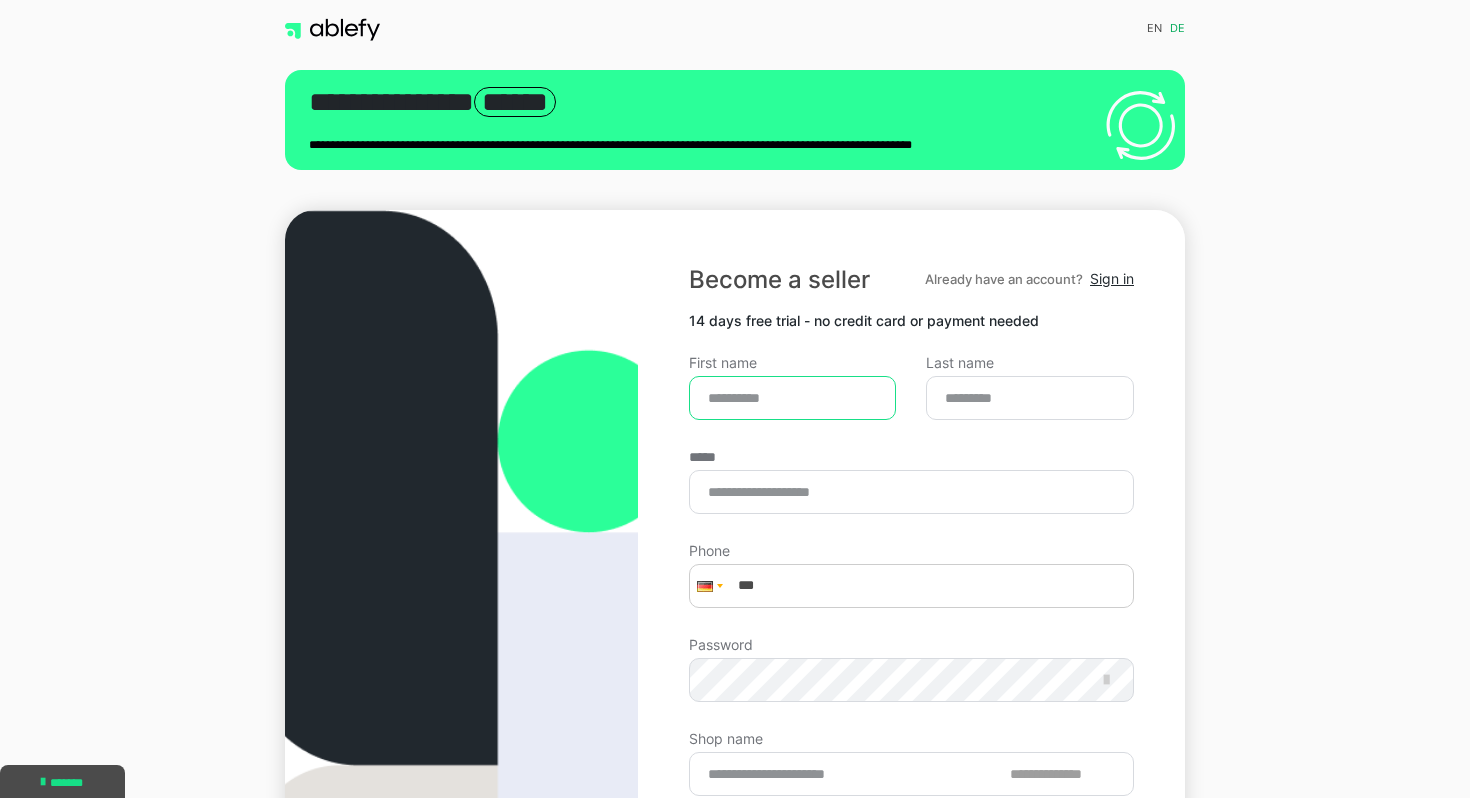 click on "First name" at bounding box center [793, 398] 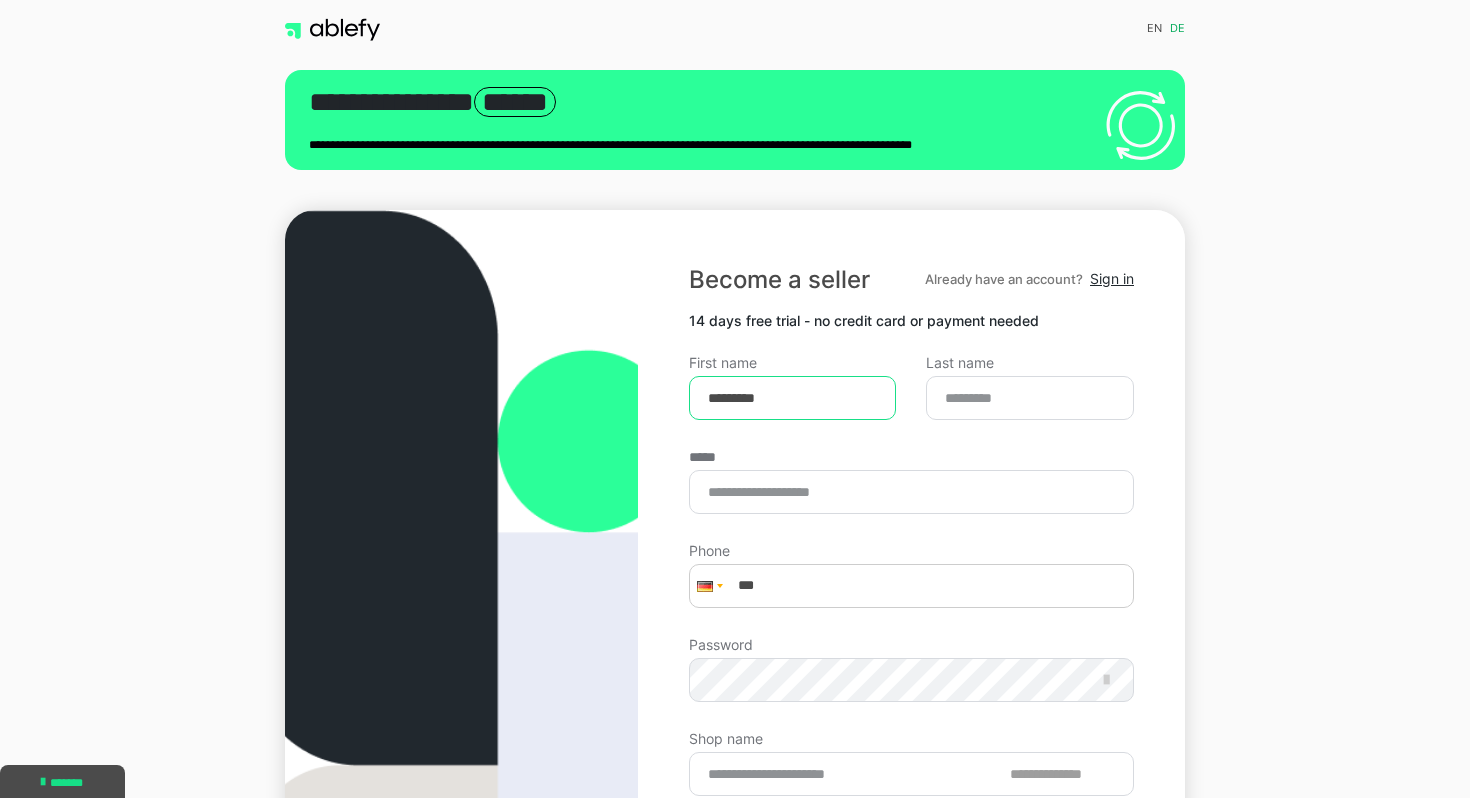 type on "*********" 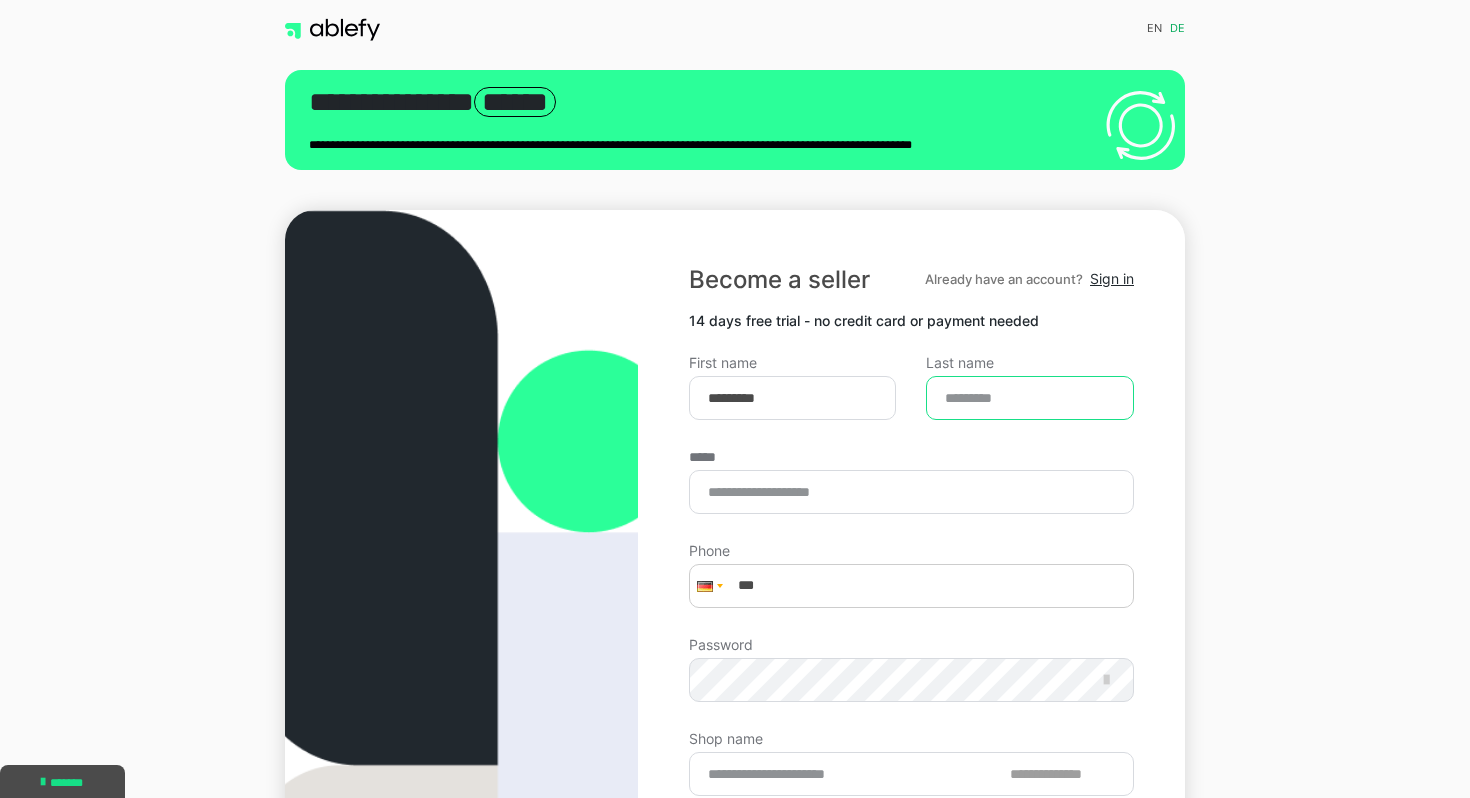 click on "Last name" at bounding box center (1030, 398) 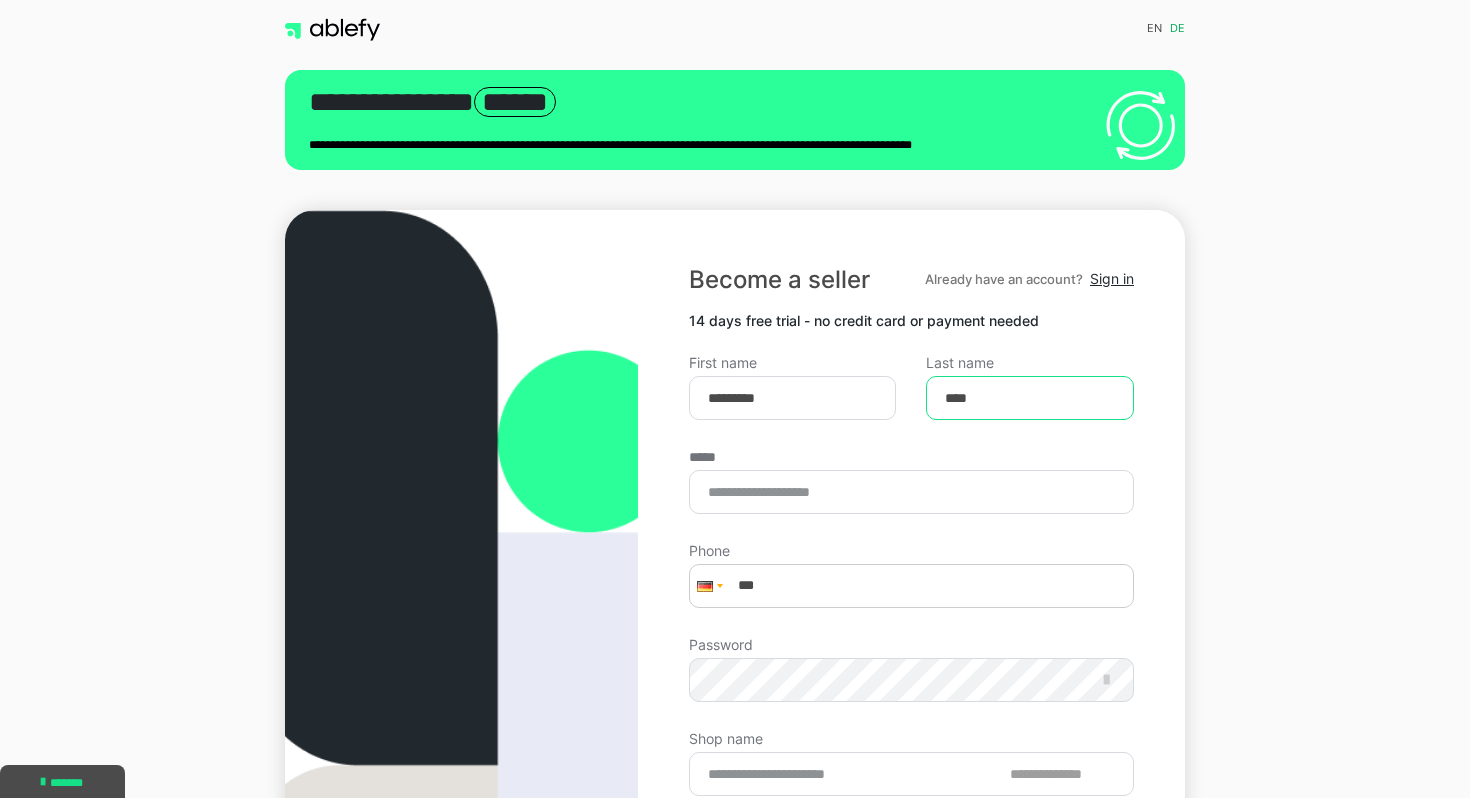 type on "****" 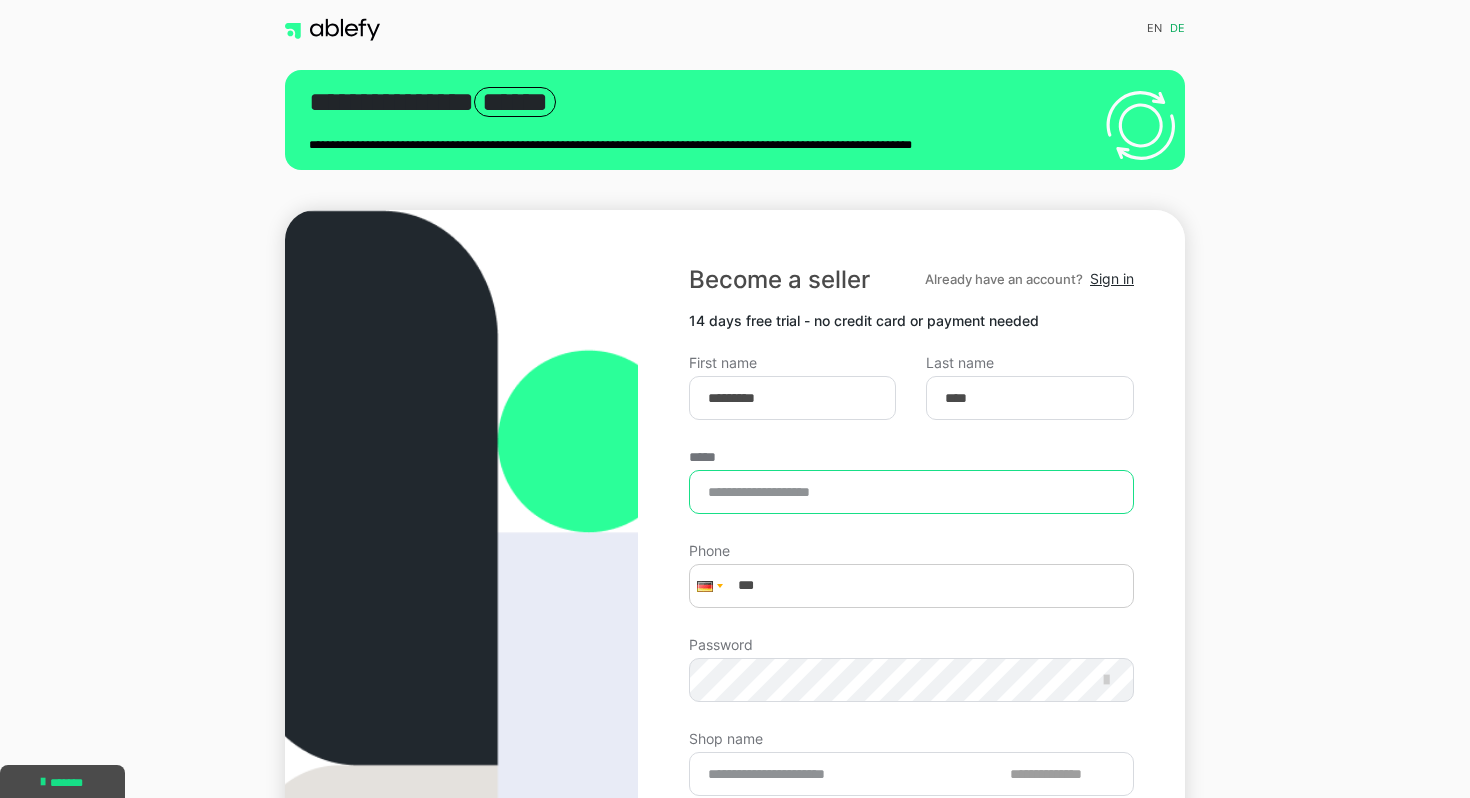 type on "**********" 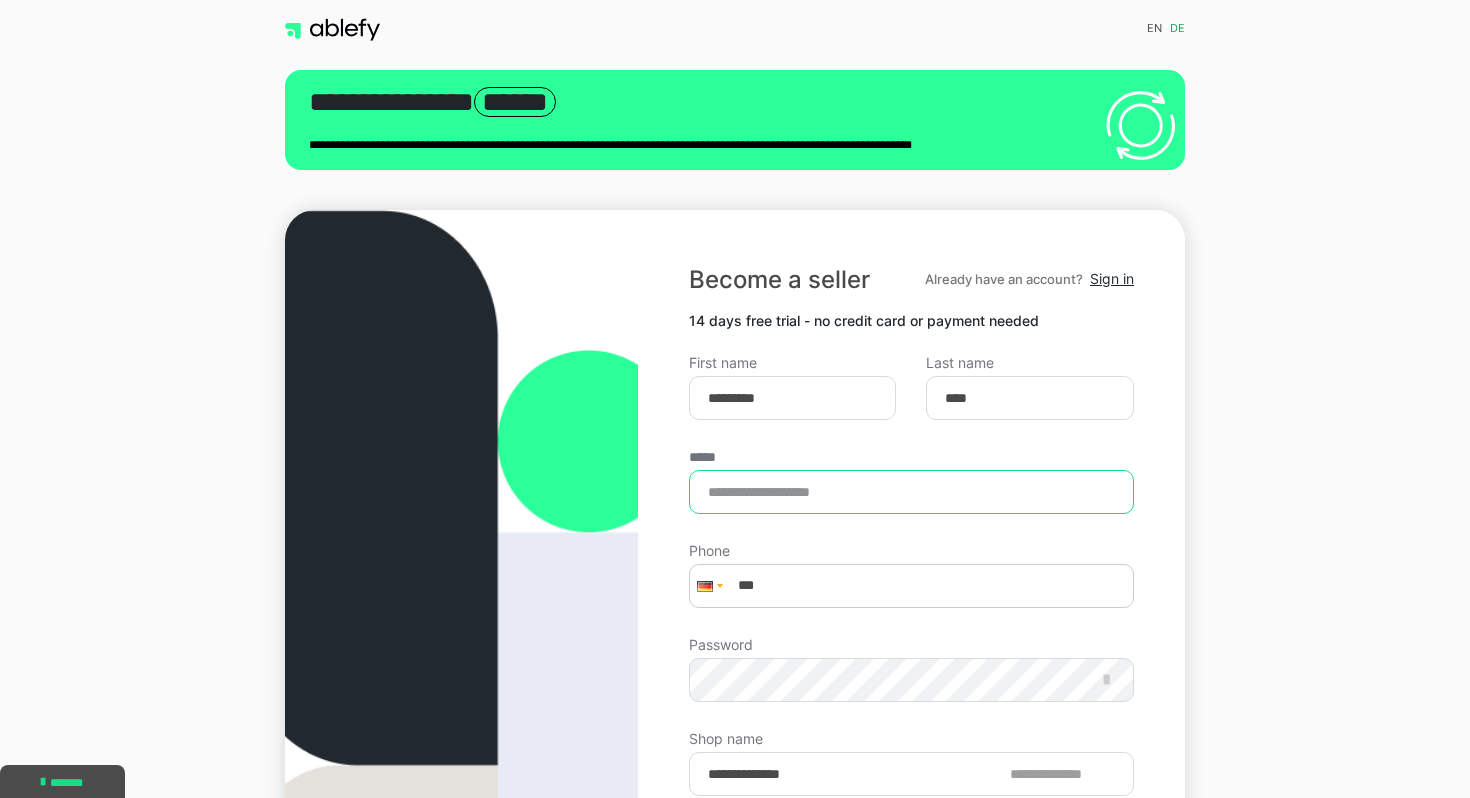 click on "*****" at bounding box center [911, 492] 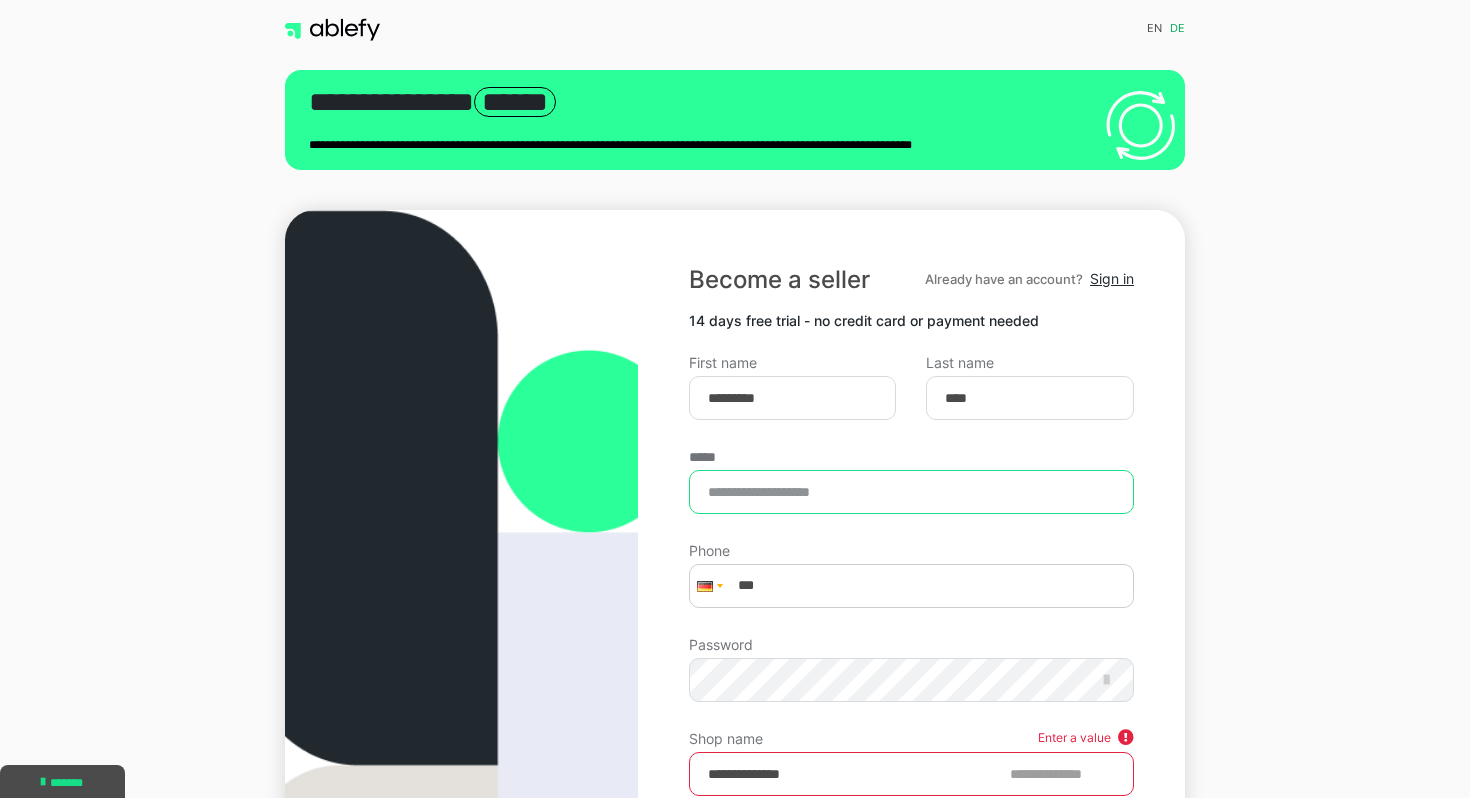 paste on "**********" 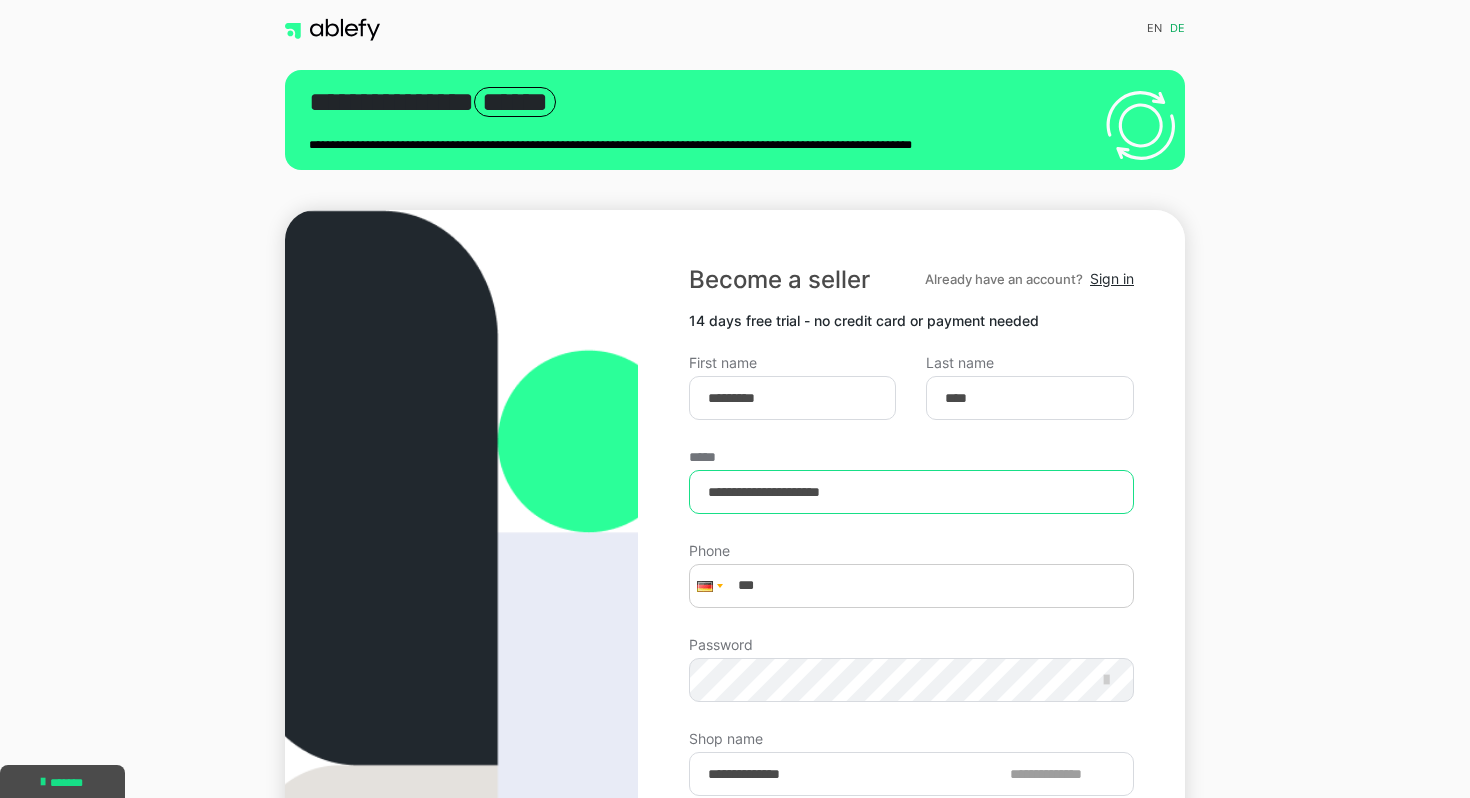 type on "**********" 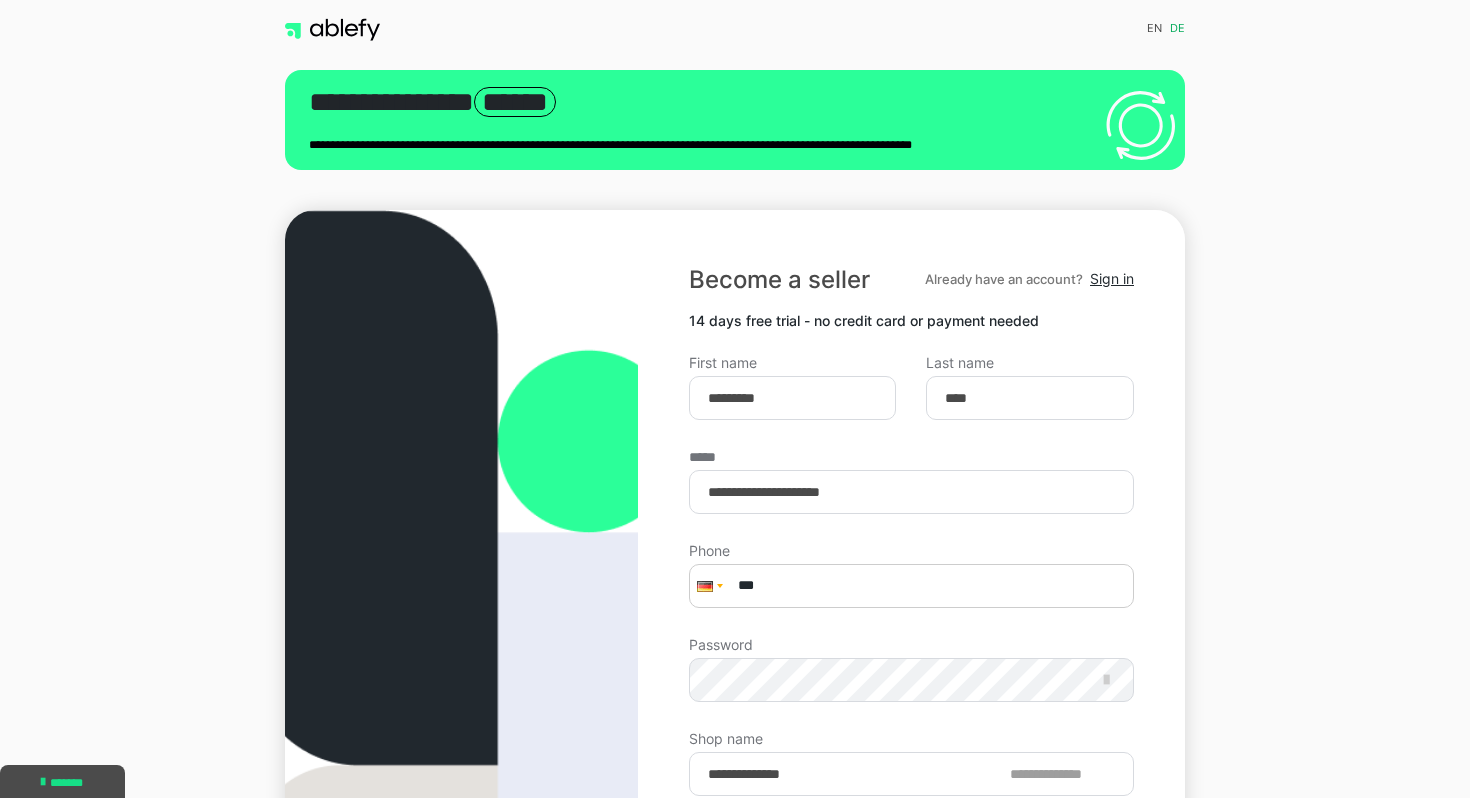 click on "***" at bounding box center [911, 586] 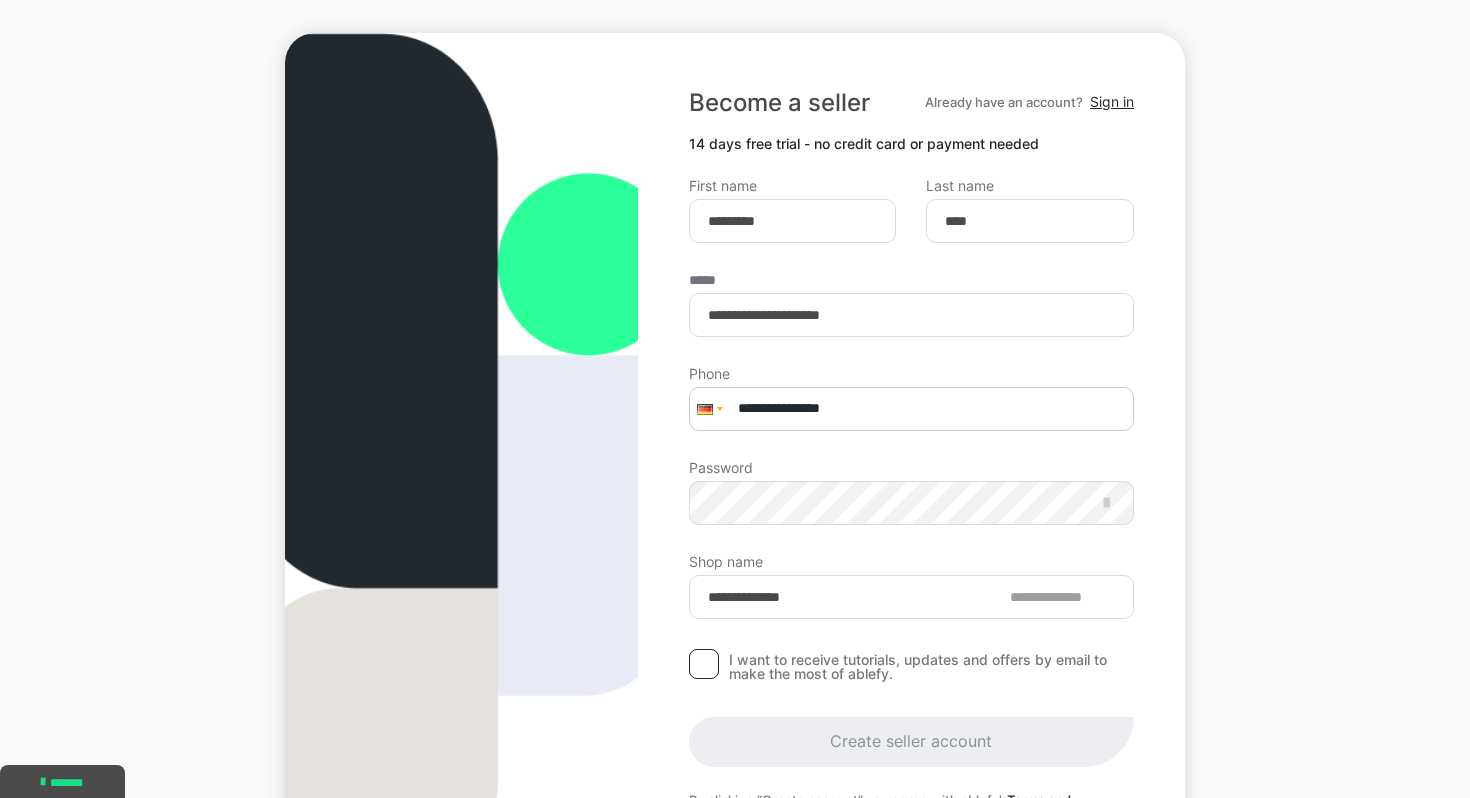 scroll, scrollTop: 318, scrollLeft: 0, axis: vertical 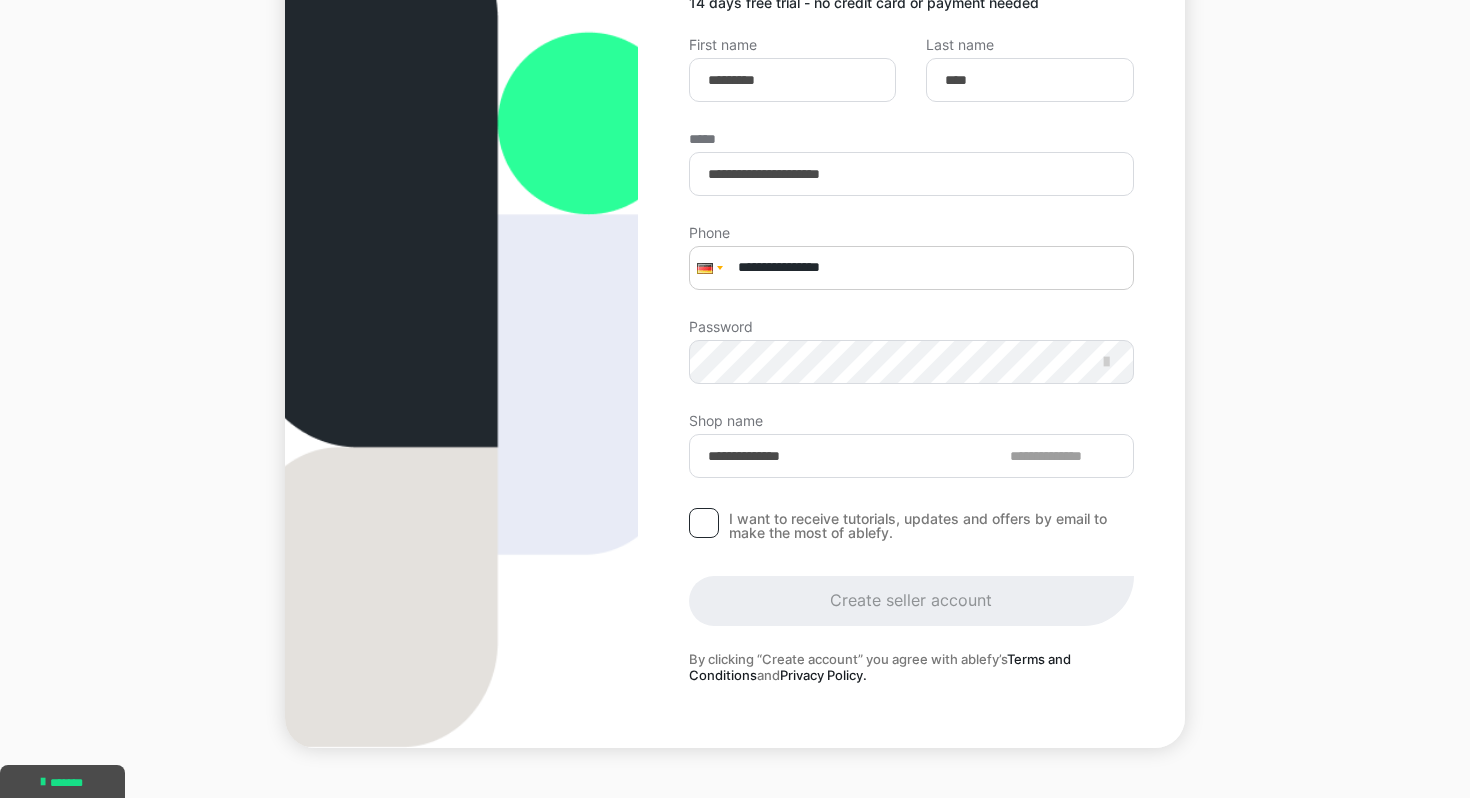 type on "**********" 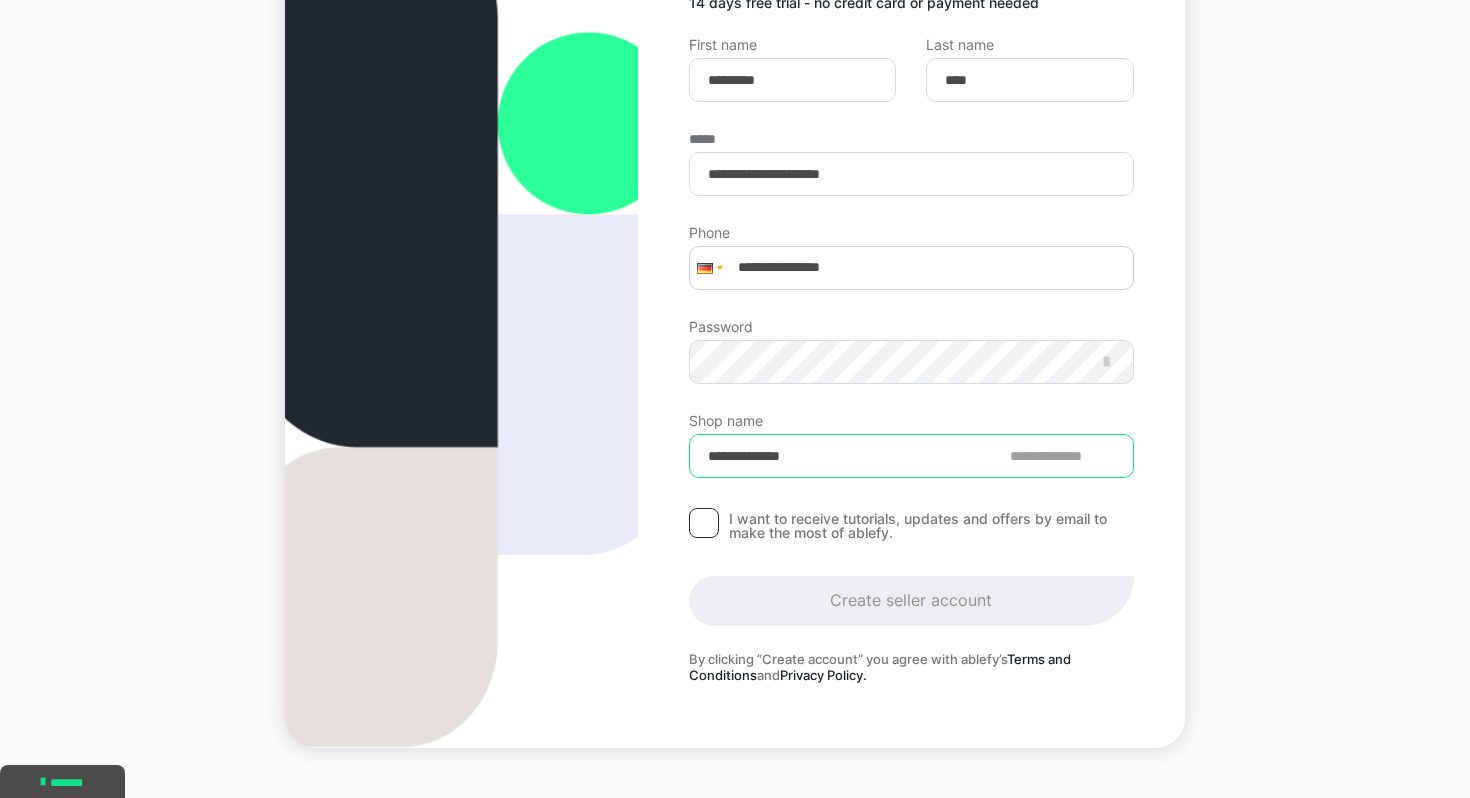 click on "**********" at bounding box center (911, 456) 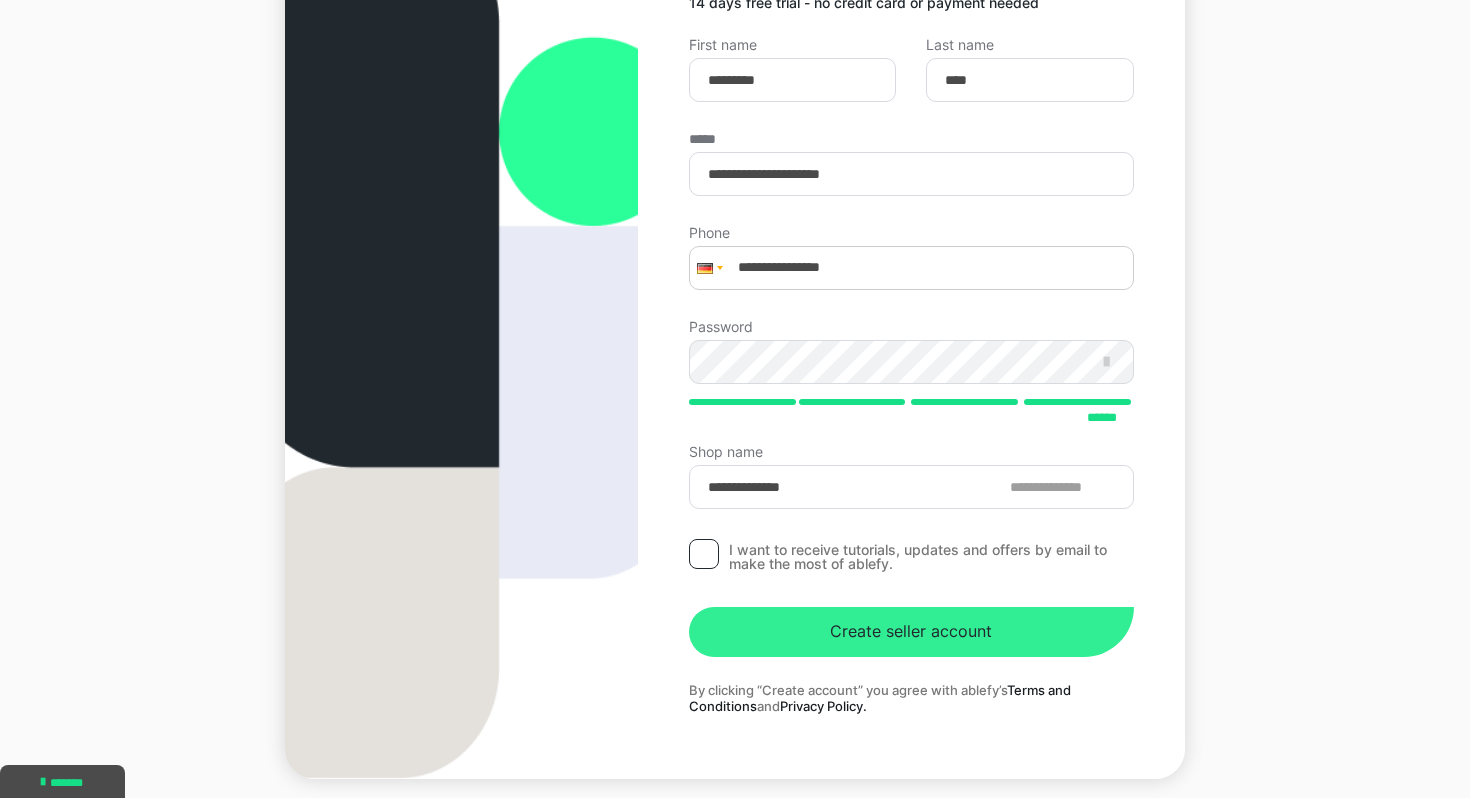 click on "Create seller account" at bounding box center (911, 632) 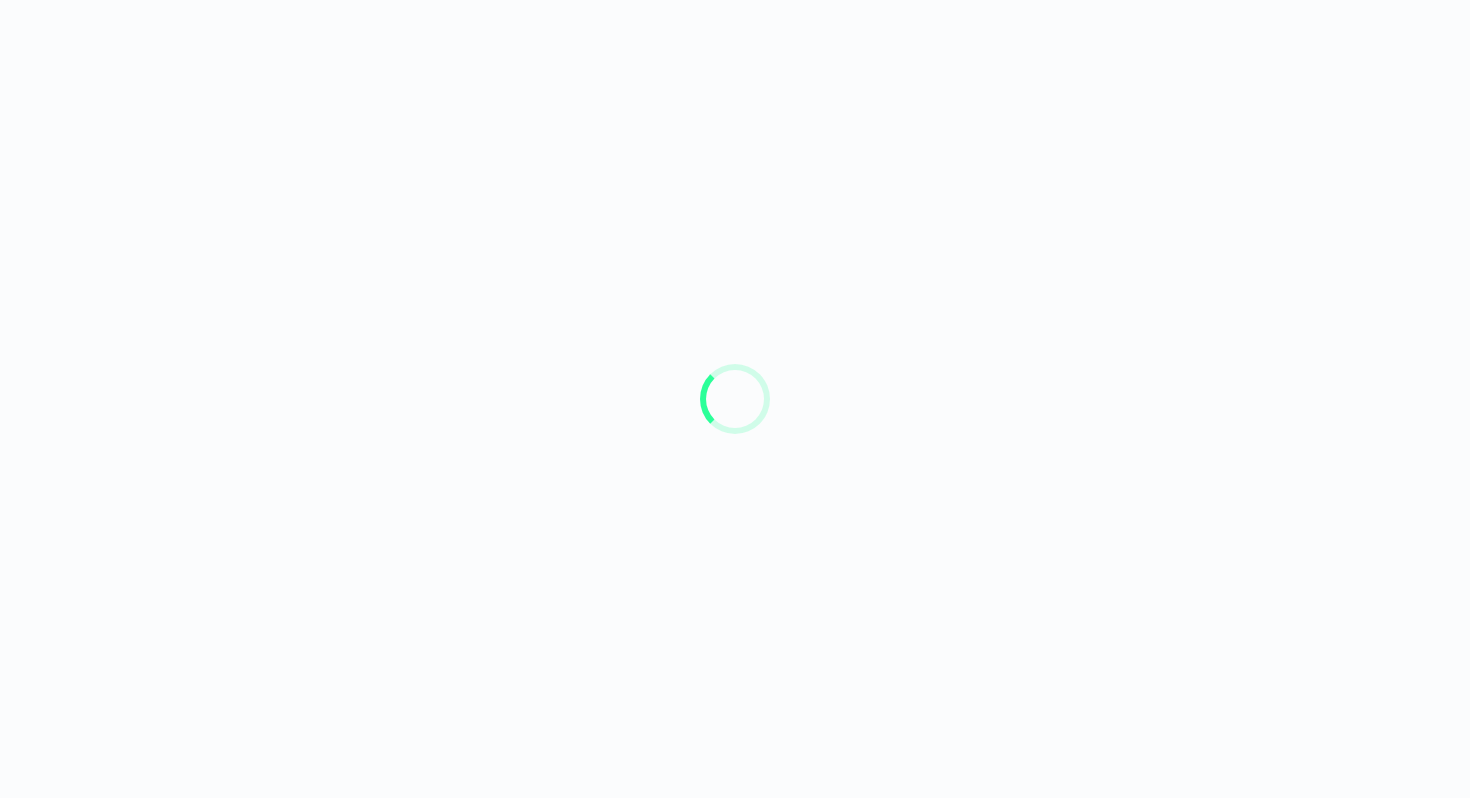 scroll, scrollTop: 0, scrollLeft: 0, axis: both 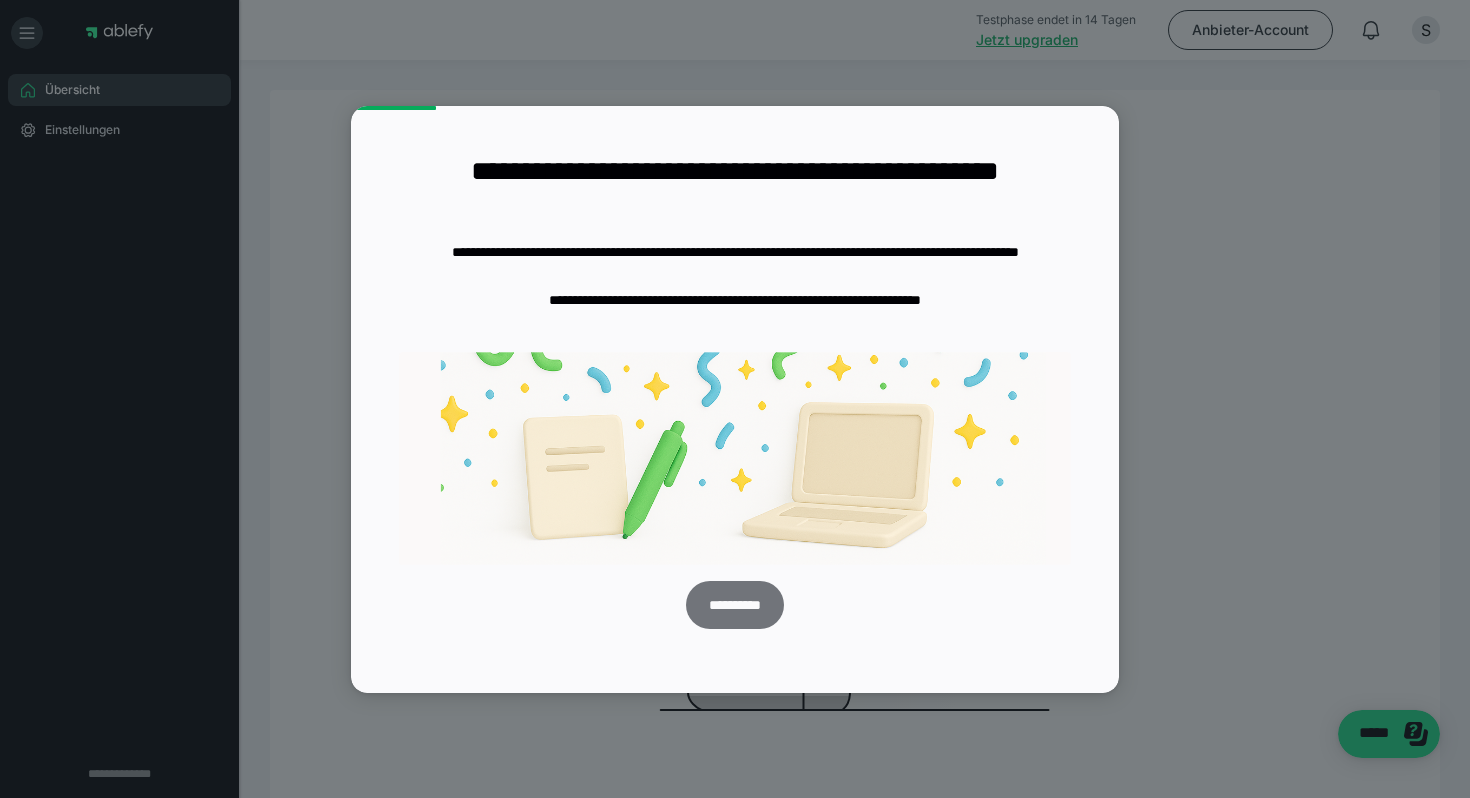 click on "**********" at bounding box center [734, 605] 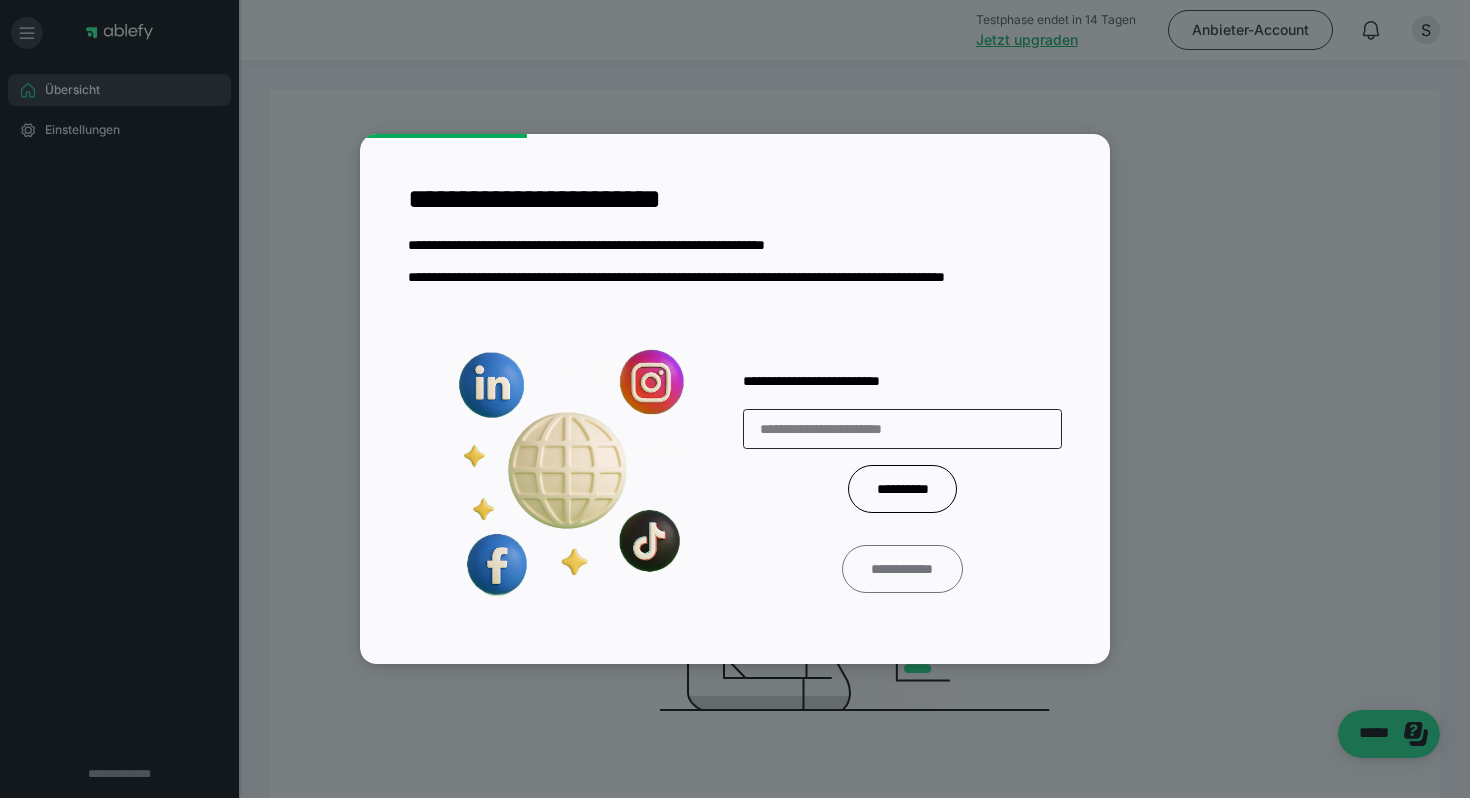 click on "**********" at bounding box center [903, 569] 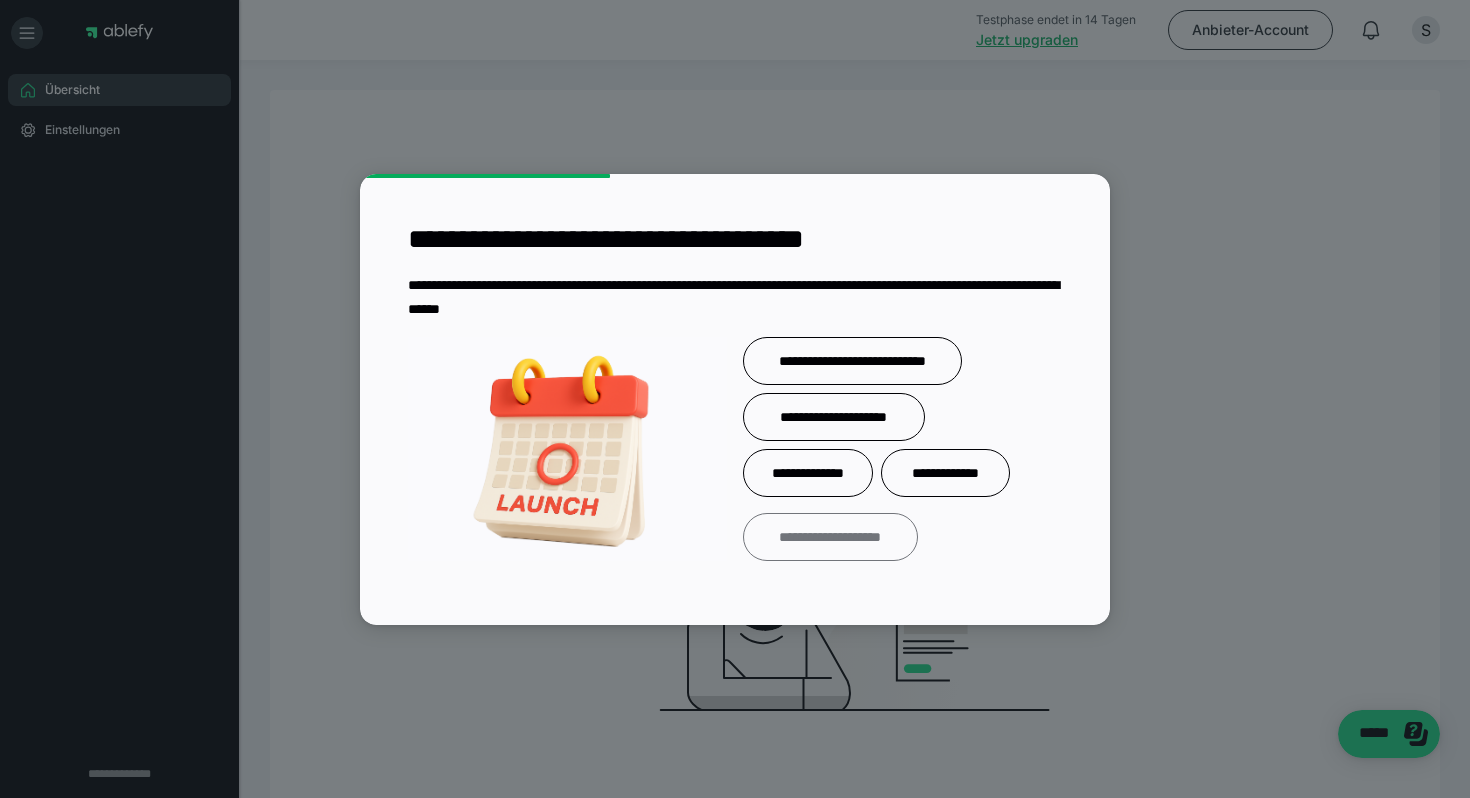 click on "**********" at bounding box center [830, 537] 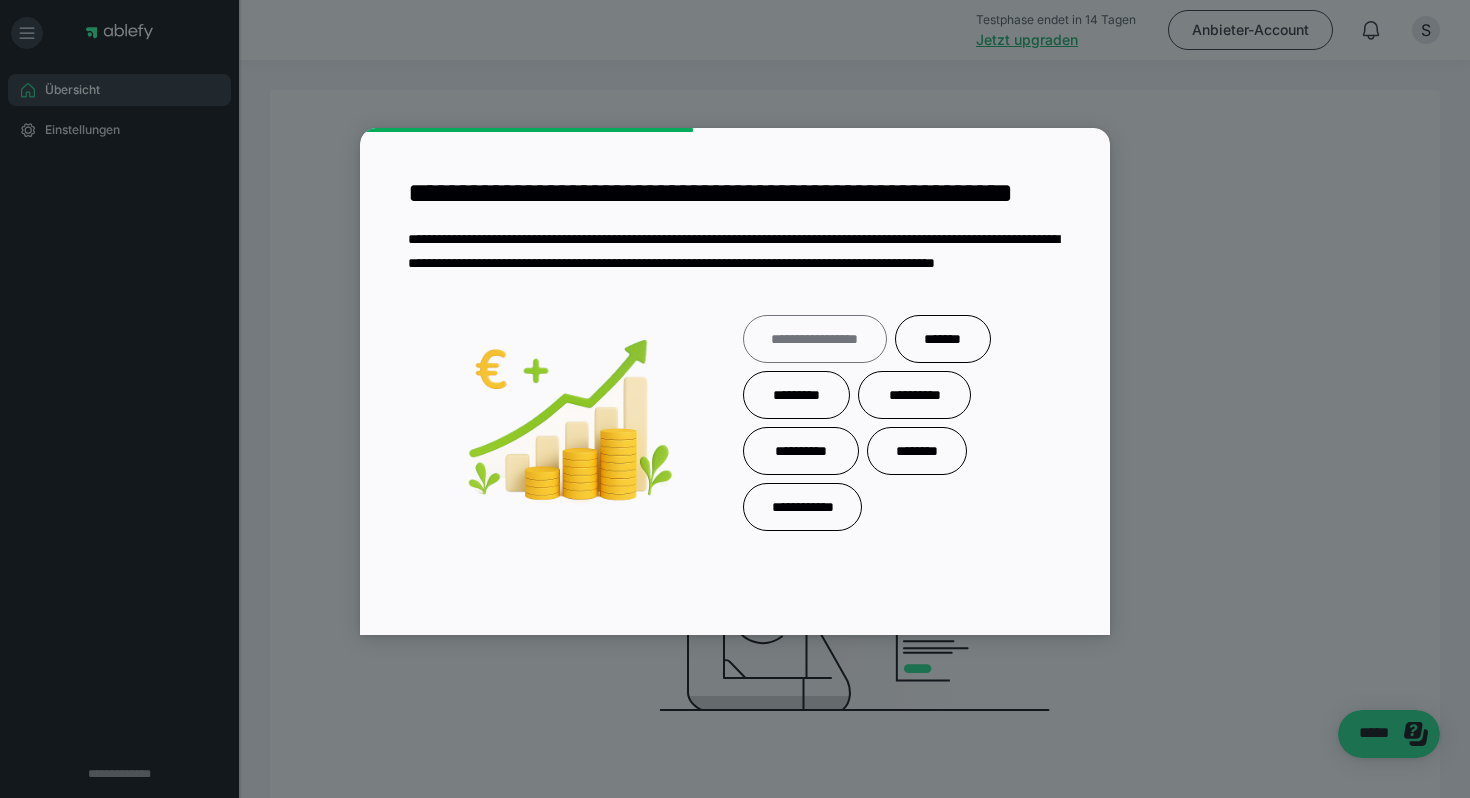 click on "**********" at bounding box center [815, 339] 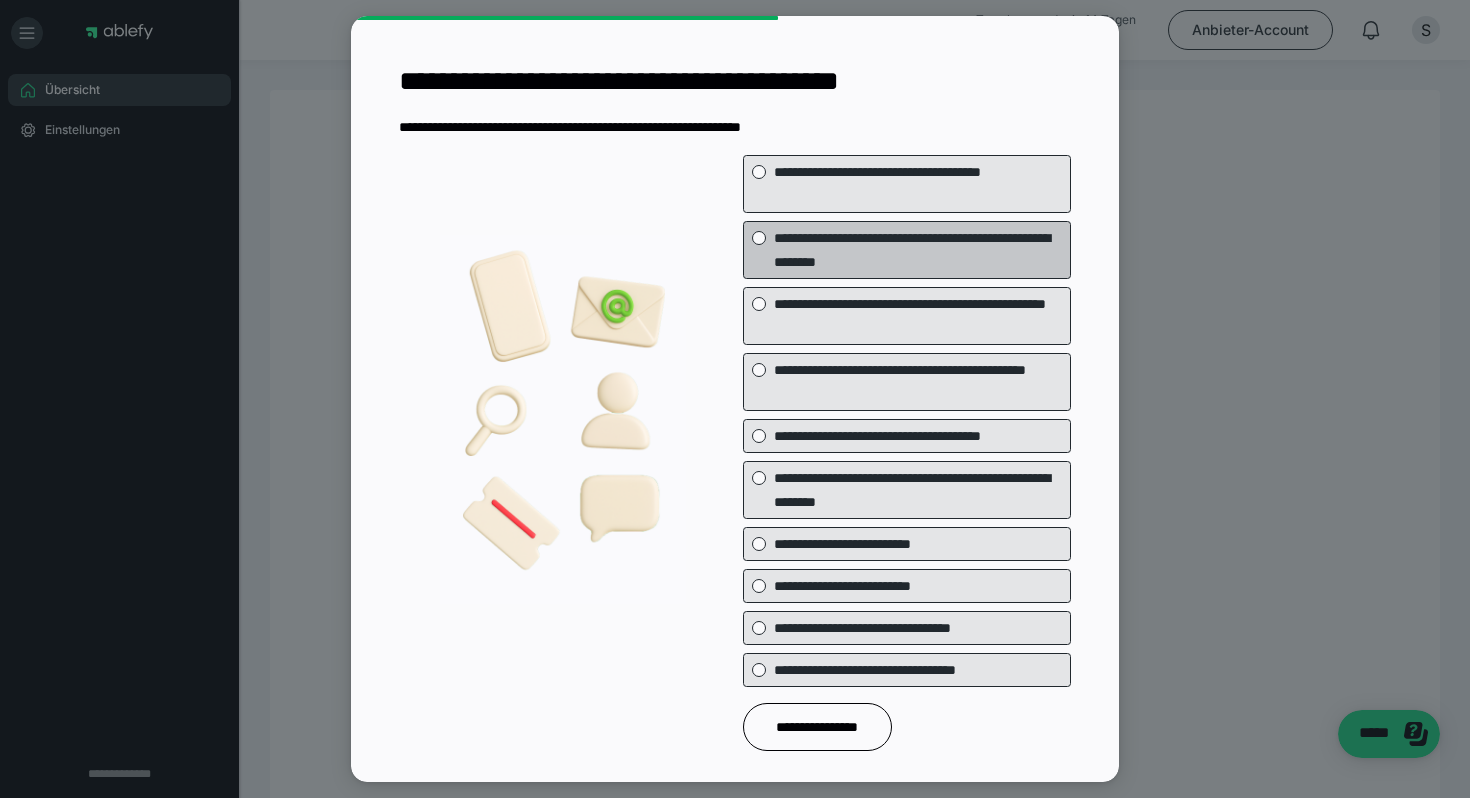 click on "**********" at bounding box center (922, 250) 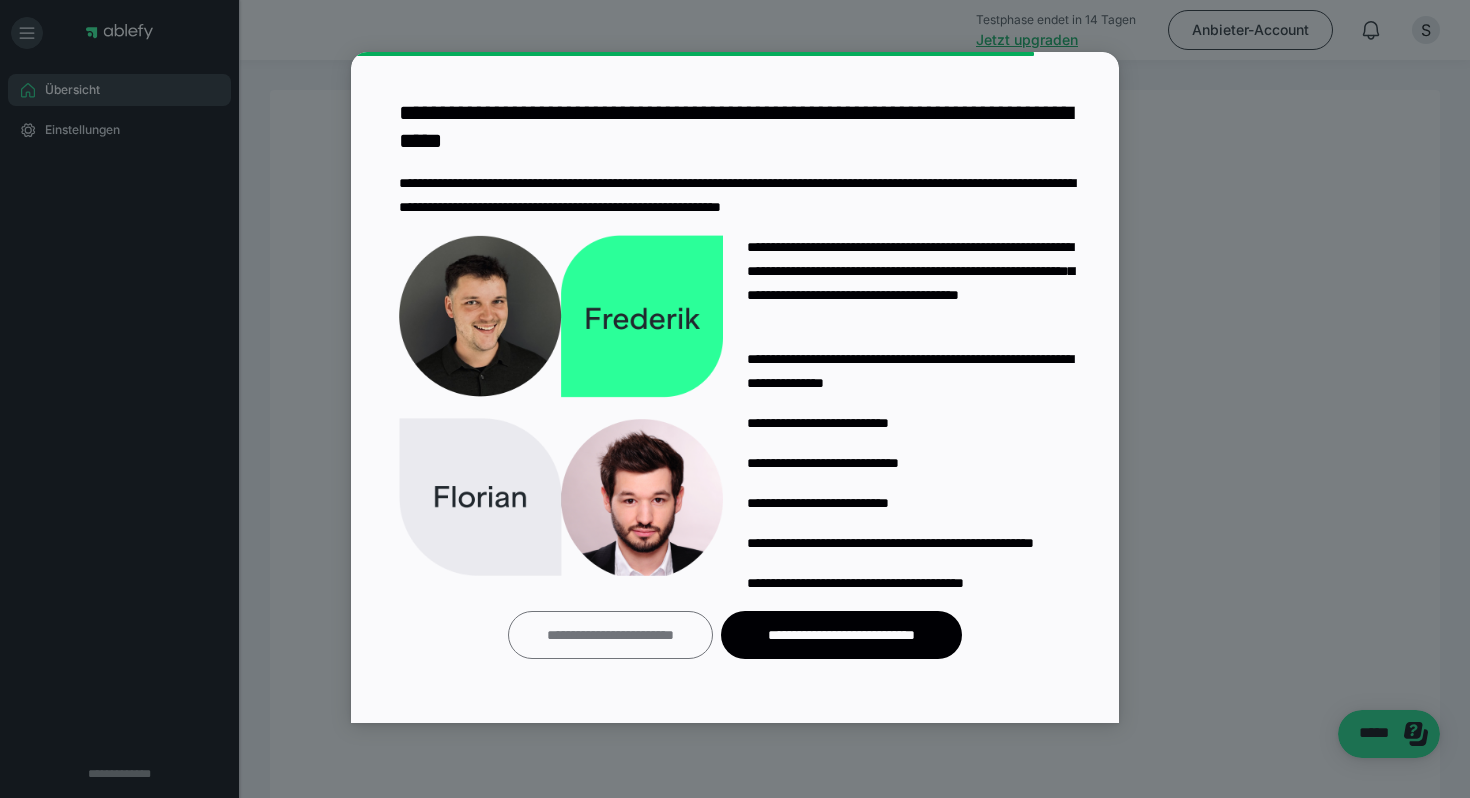 click on "**********" at bounding box center [610, 635] 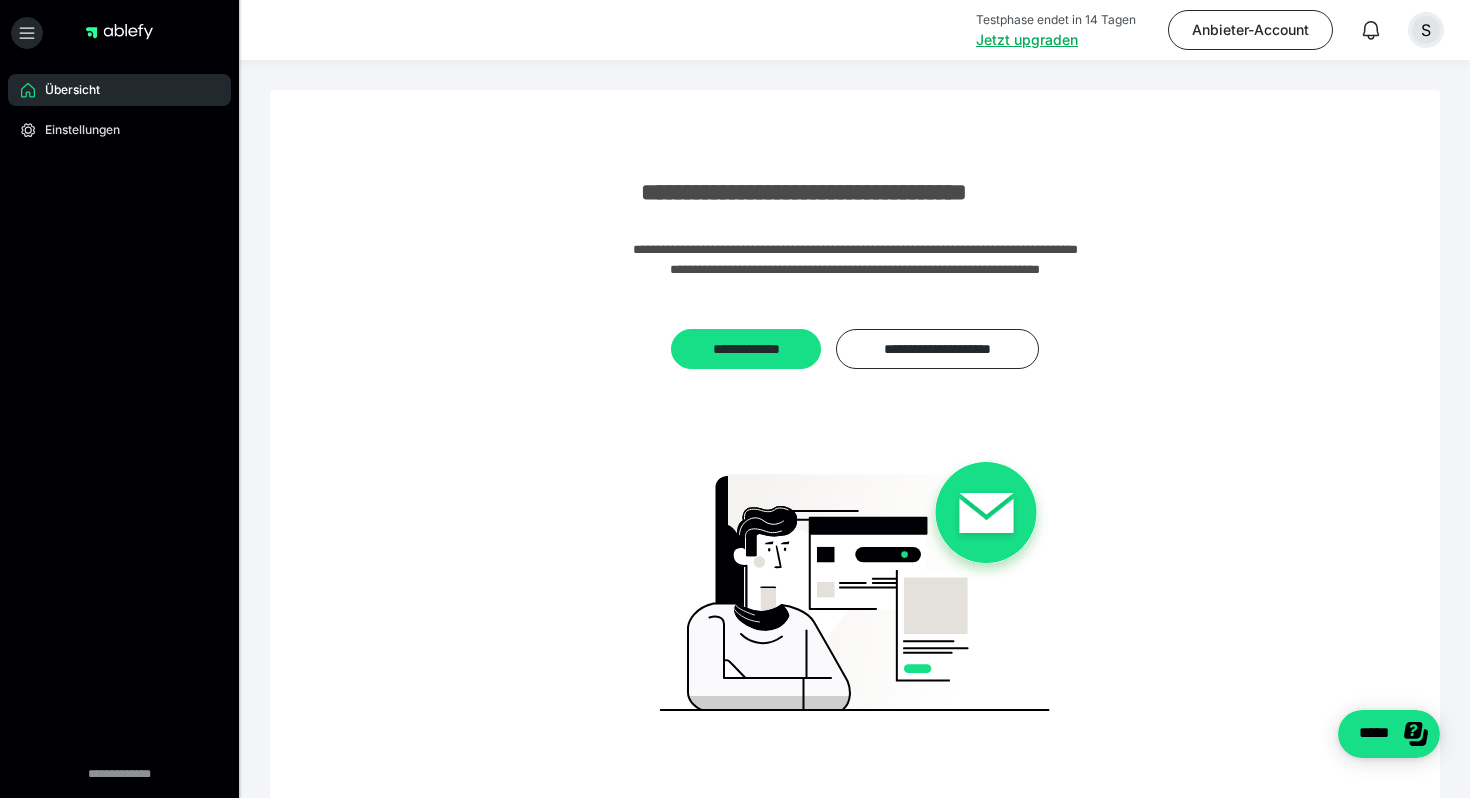 click on "S" at bounding box center [1426, 30] 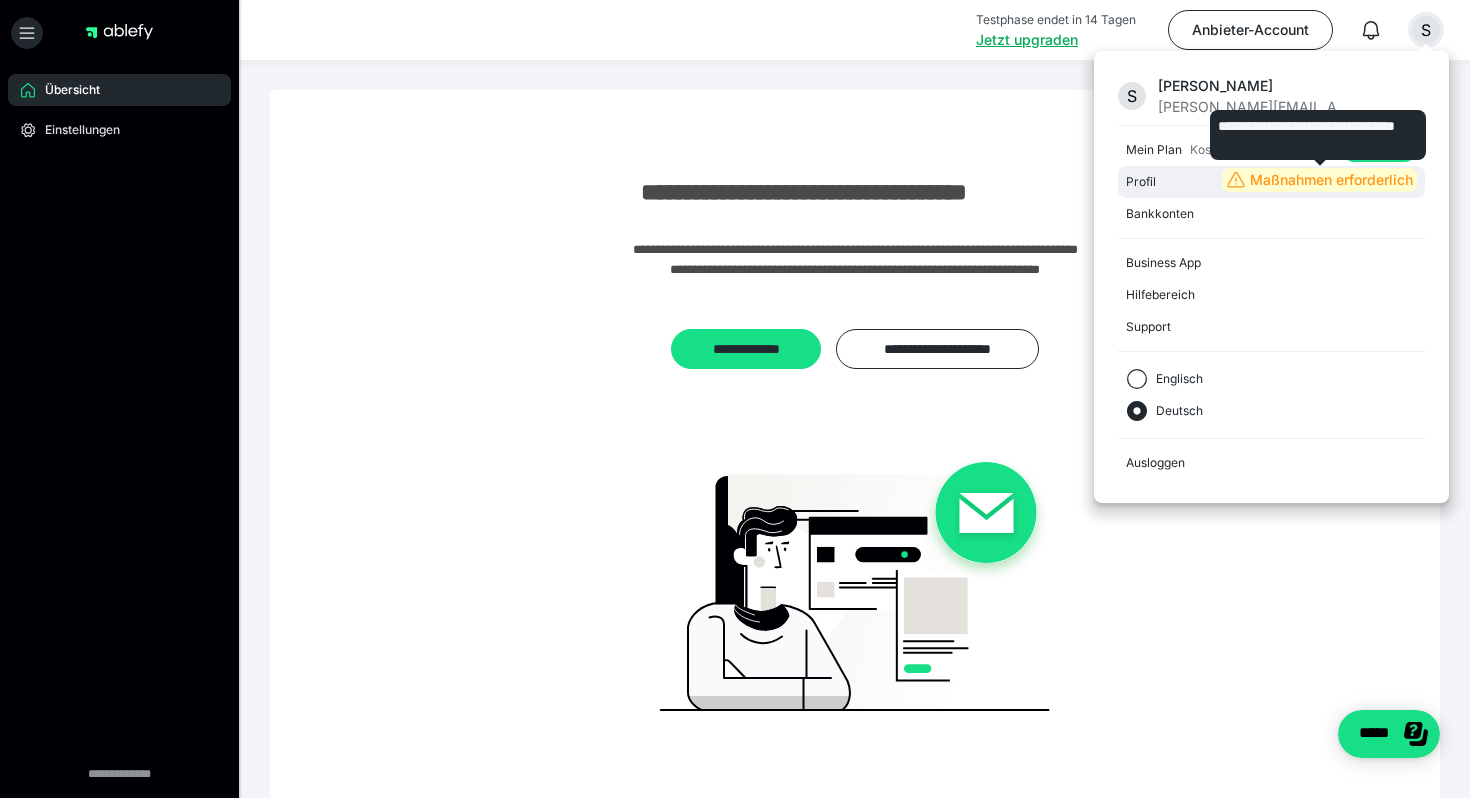 click on "Maßnahmen erforderlich" at bounding box center [1331, 180] 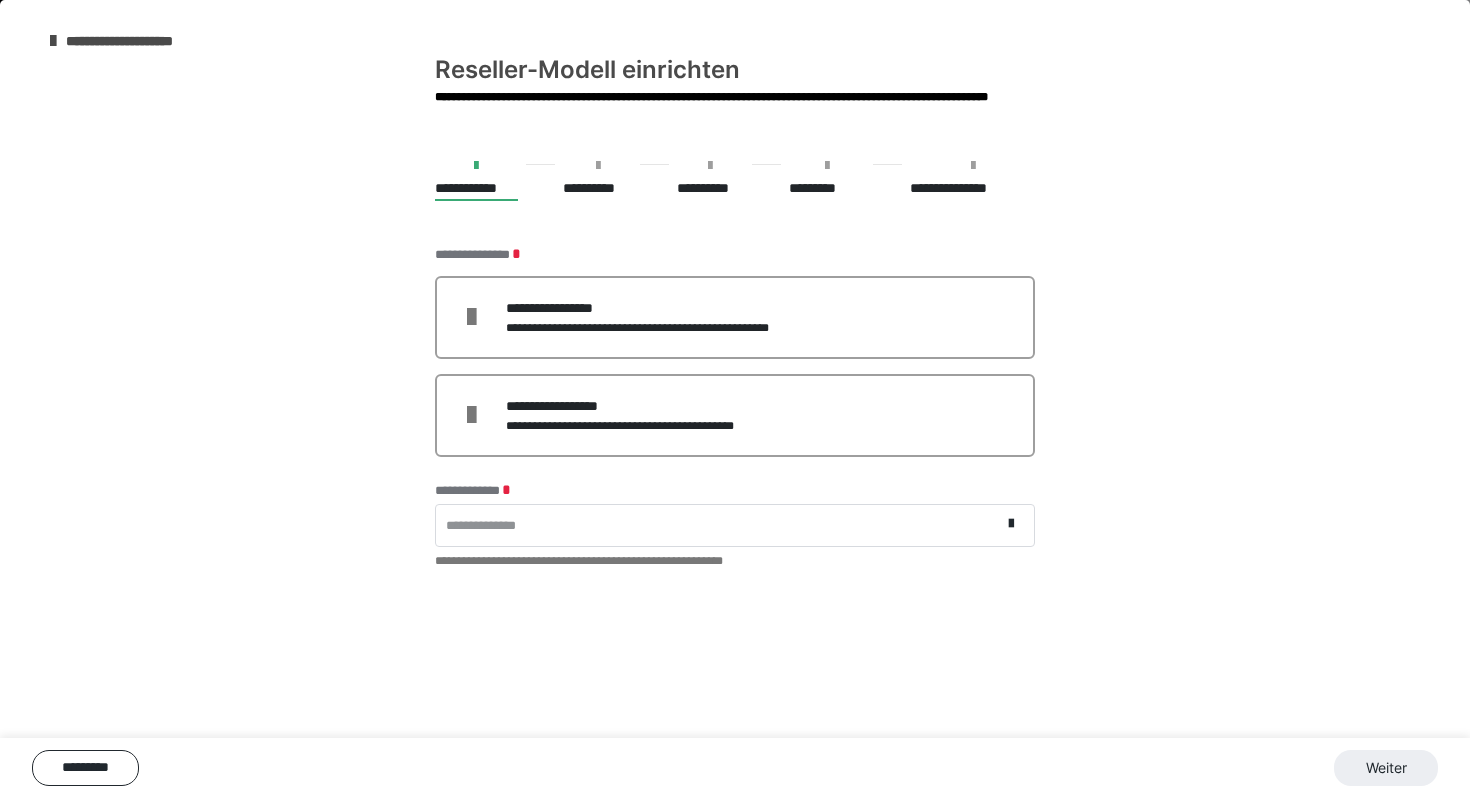 scroll, scrollTop: 0, scrollLeft: 0, axis: both 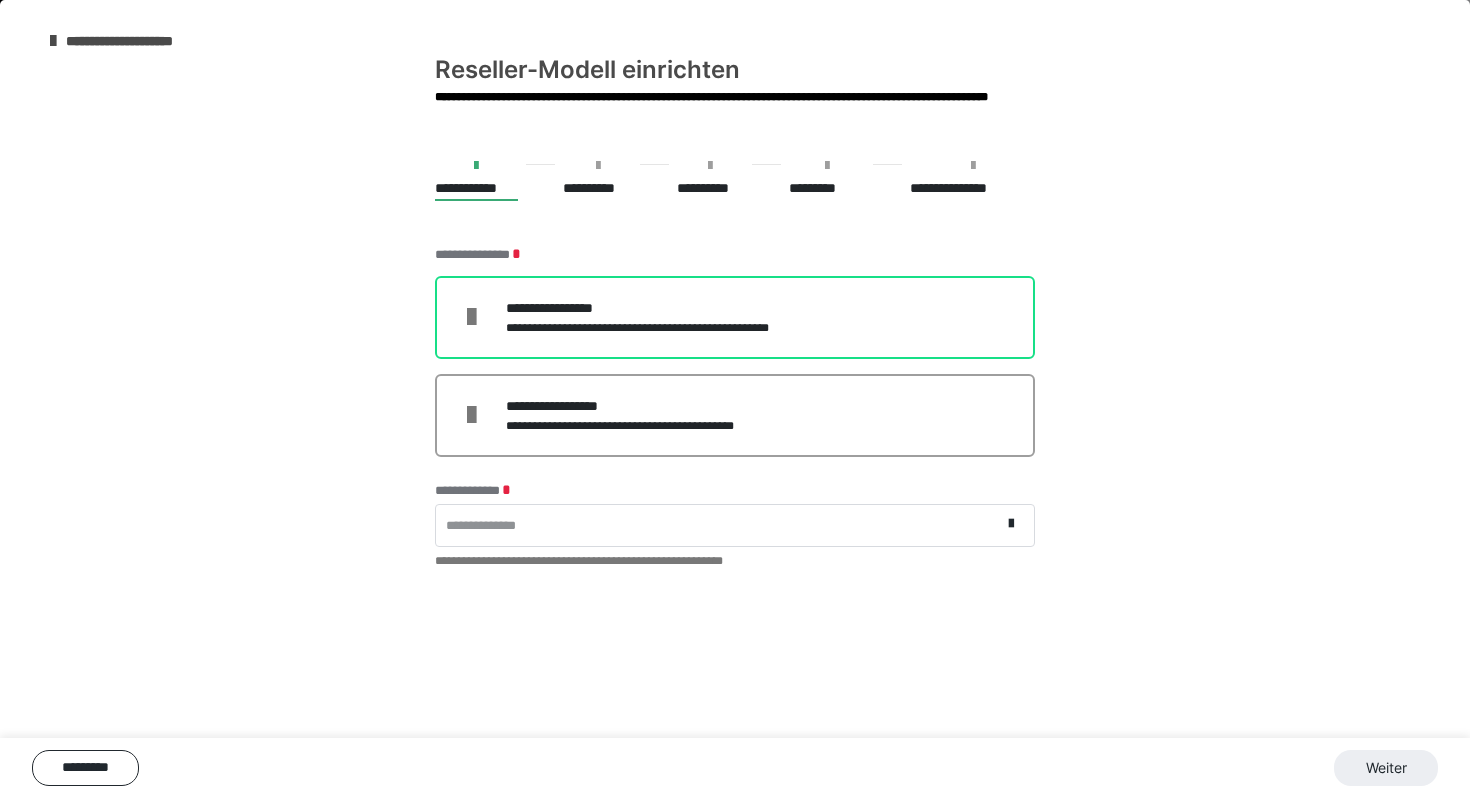 click on "**********" at bounding box center (663, 328) 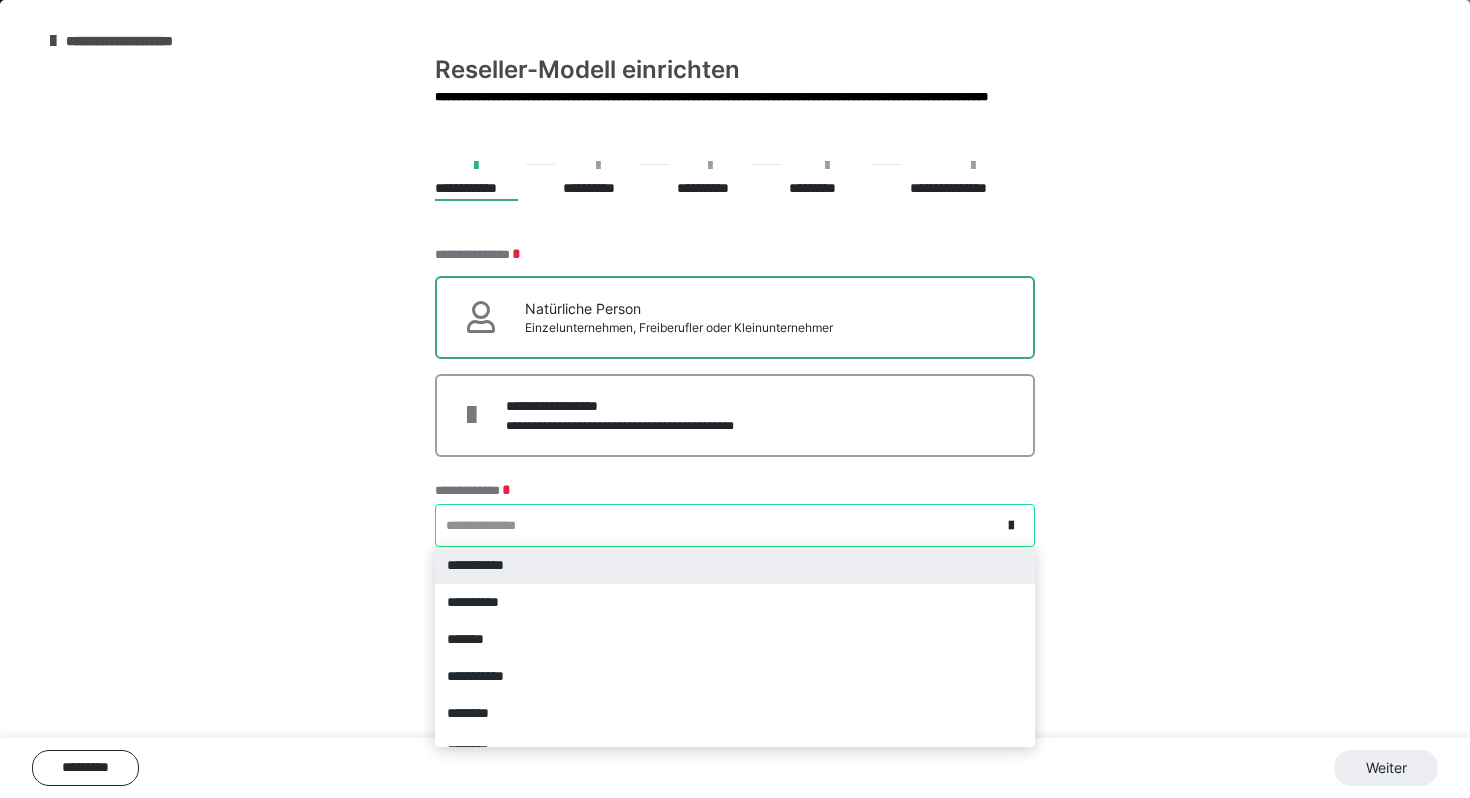 click on "**********" at bounding box center (718, 525) 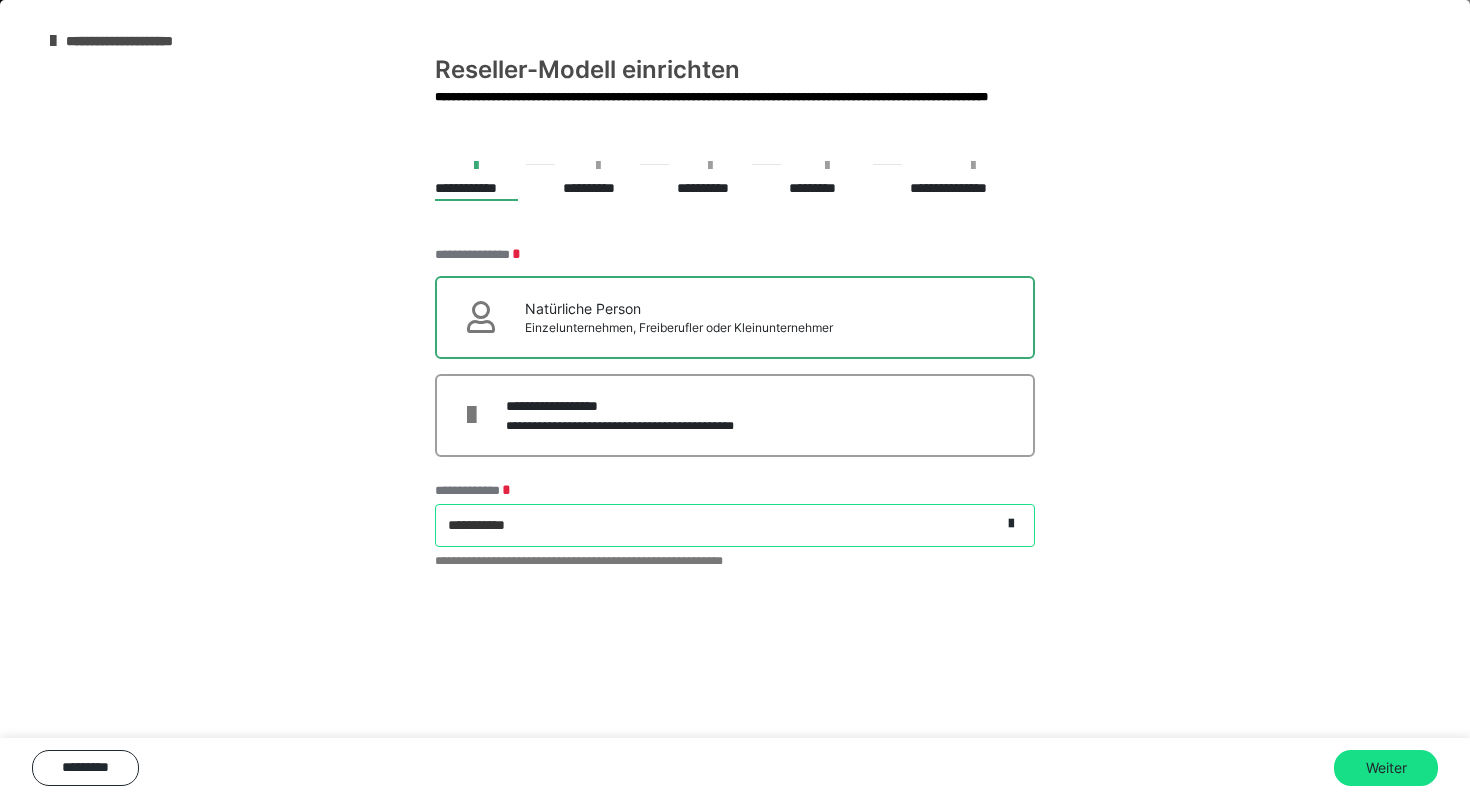 click on "**********" at bounding box center (597, 188) 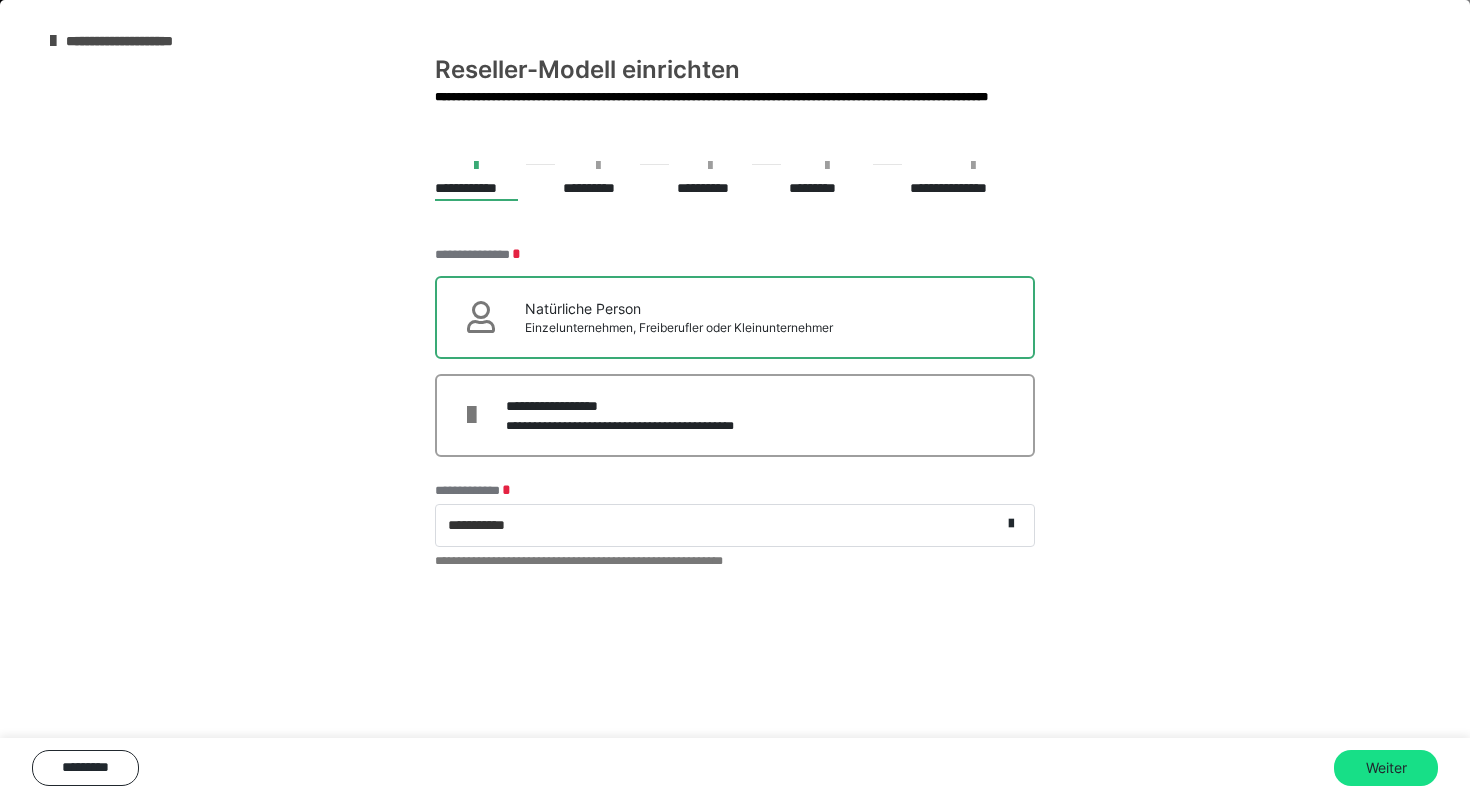 click at bounding box center (598, 166) 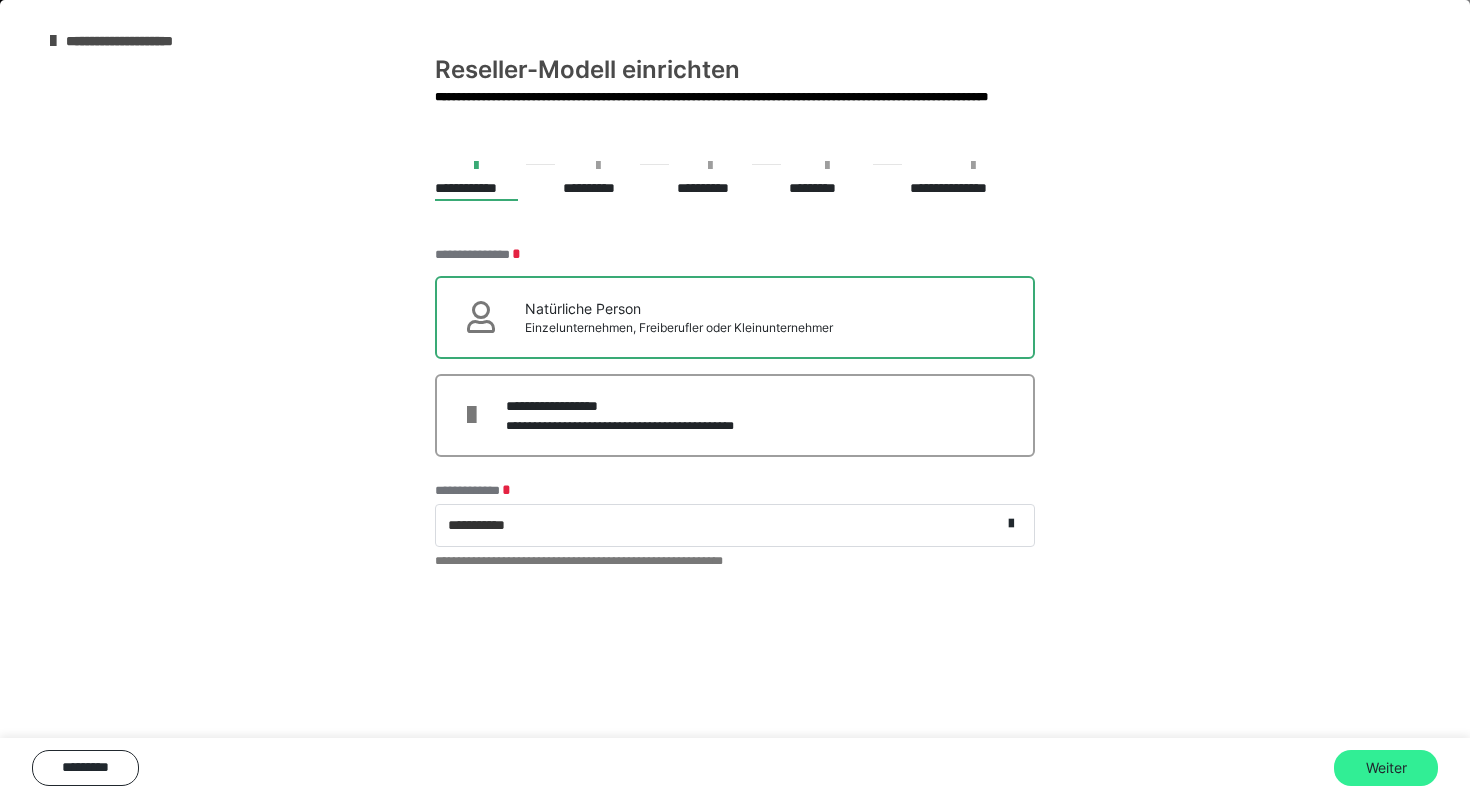 click on "Weiter" at bounding box center [1386, 768] 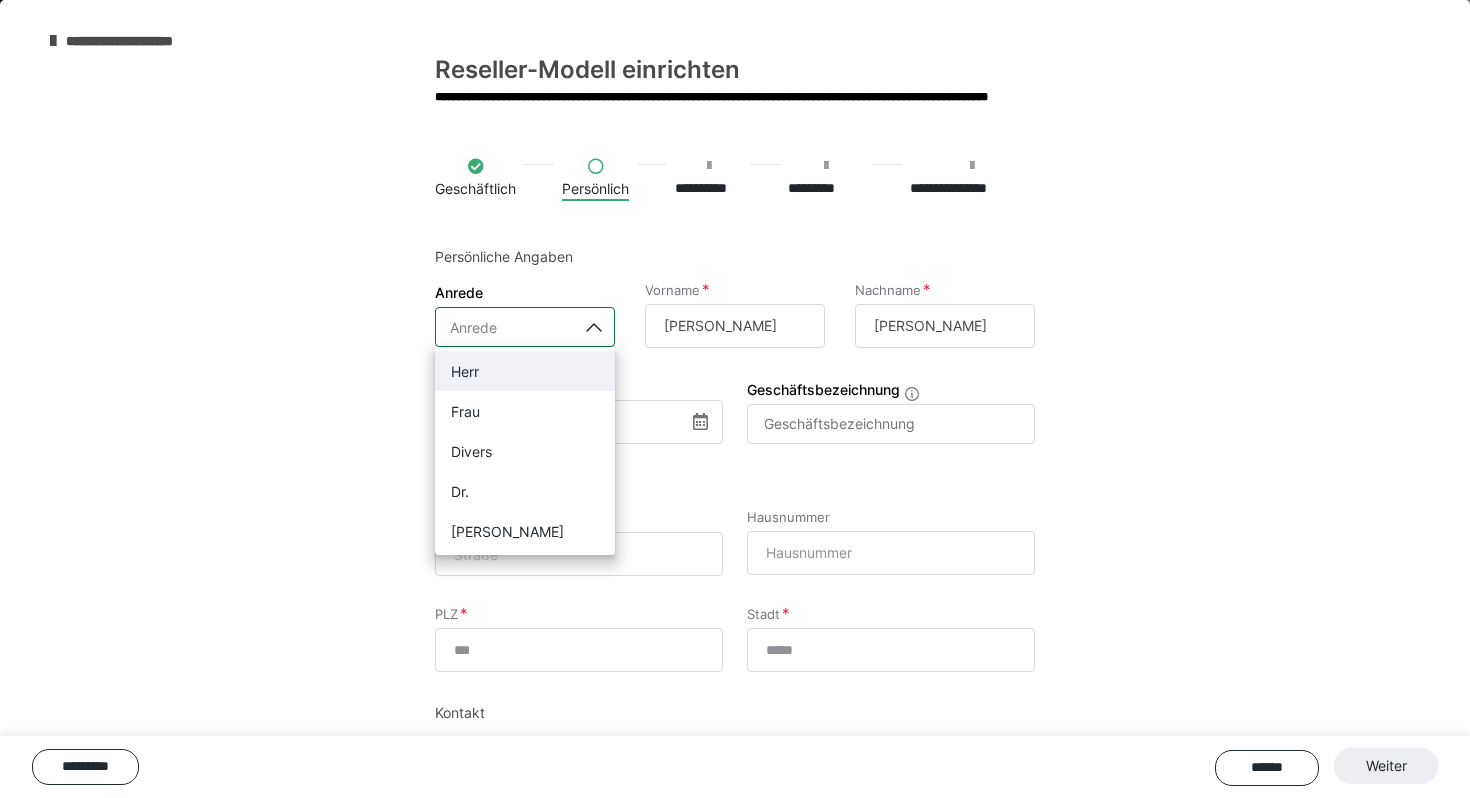 click on "Herr" at bounding box center (525, 371) 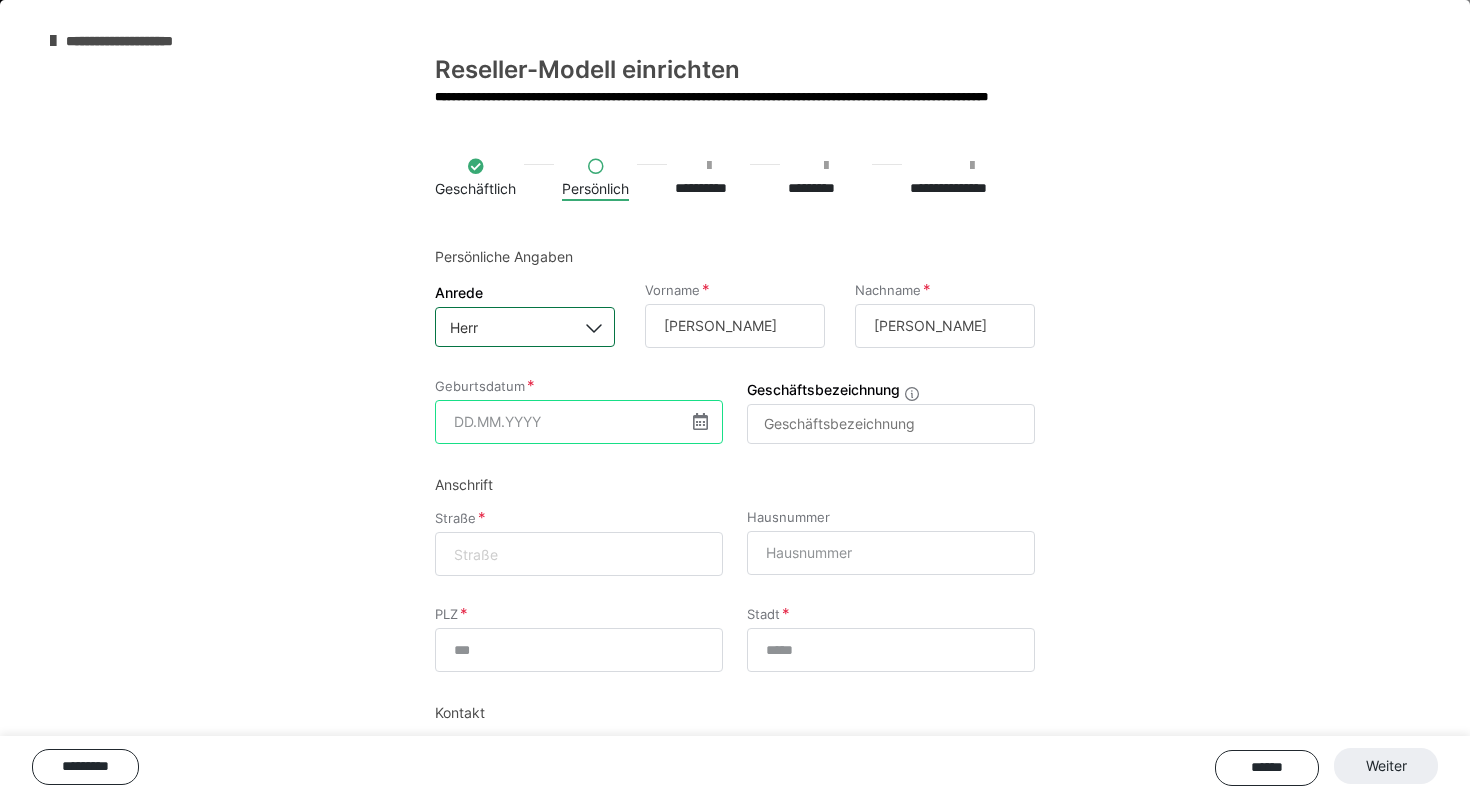 click at bounding box center (579, 422) 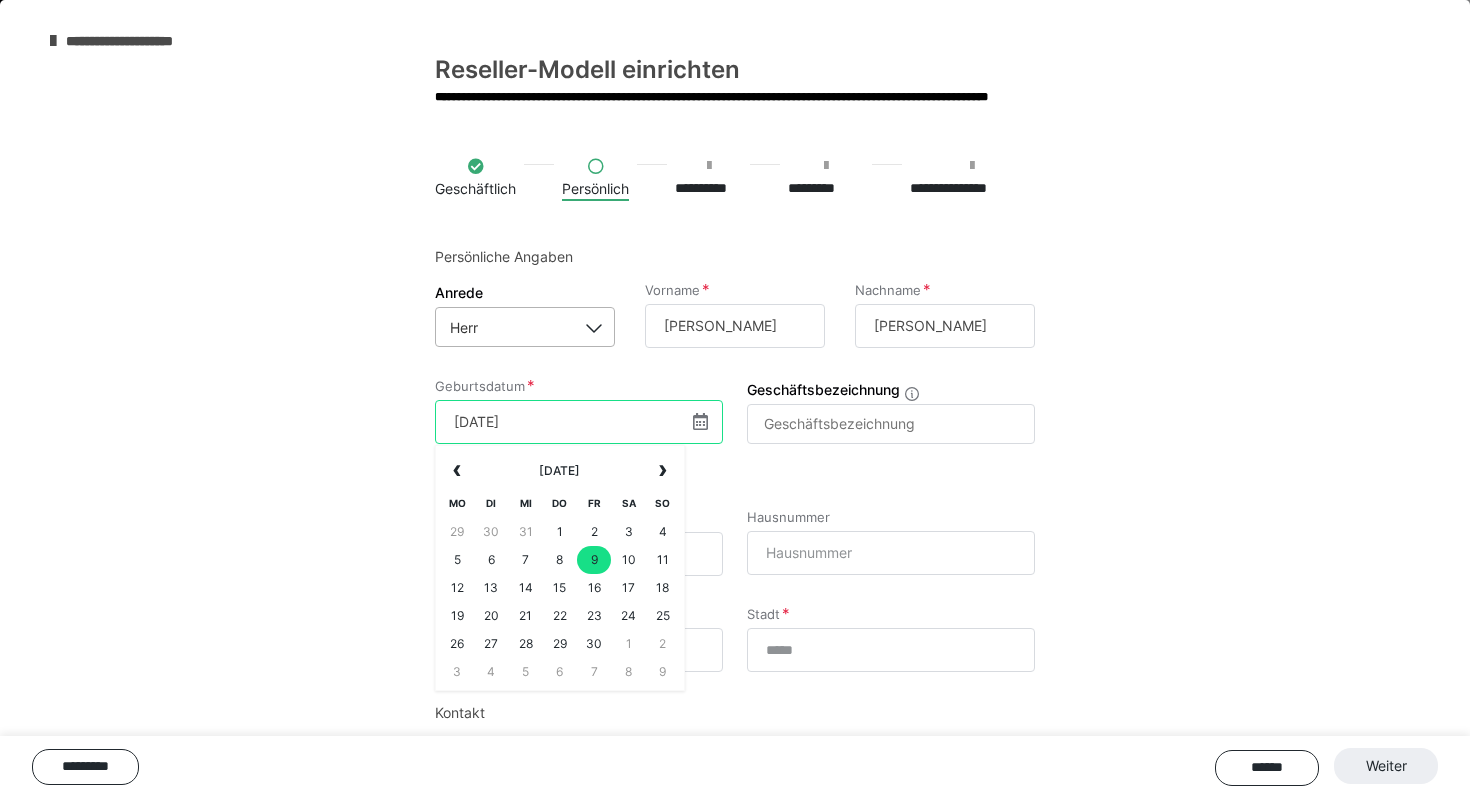 type on "[DATE]" 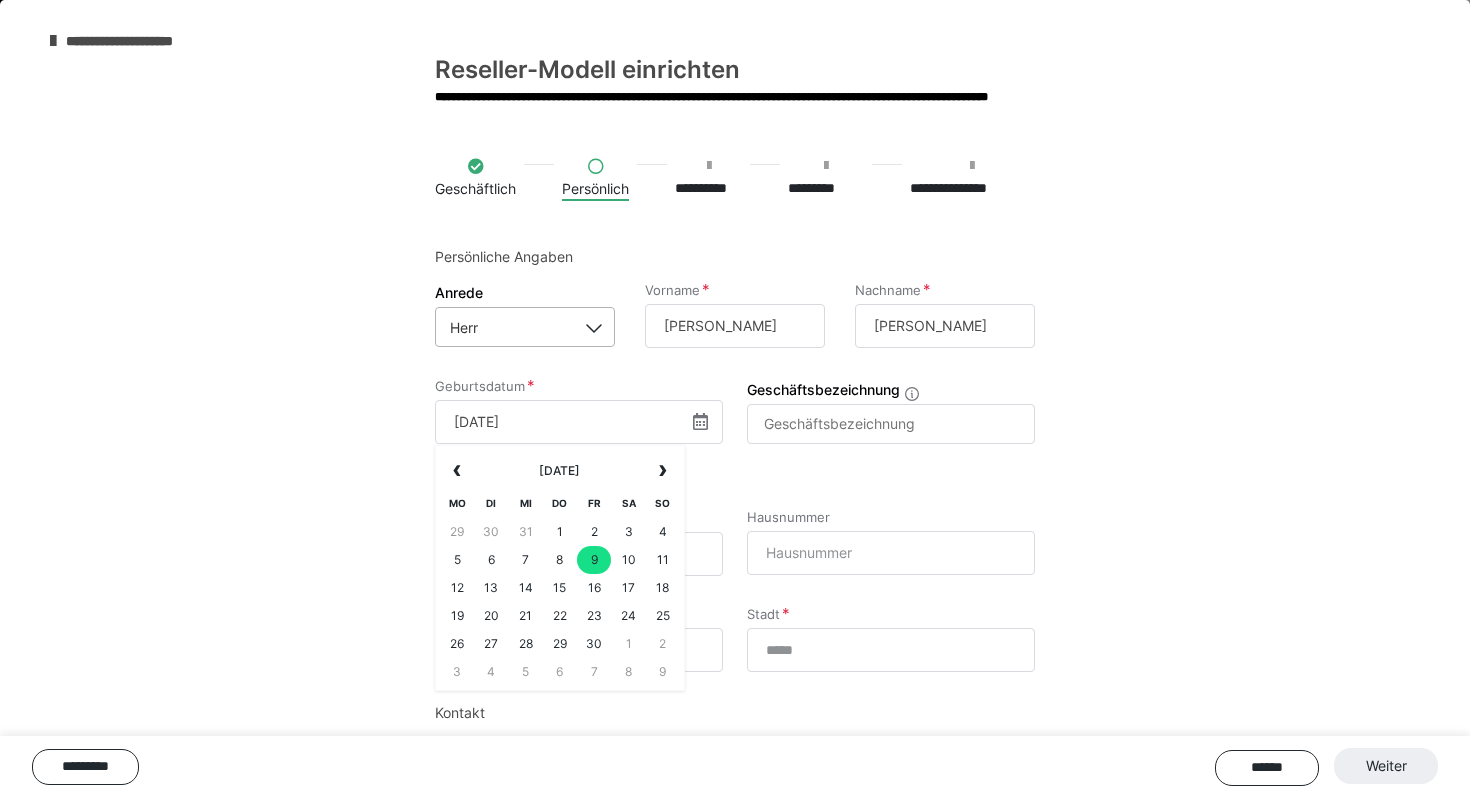 click on "Anrede [PERSON_NAME] Vorname [PERSON_NAME] Nachname [PERSON_NAME]" at bounding box center [735, 330] 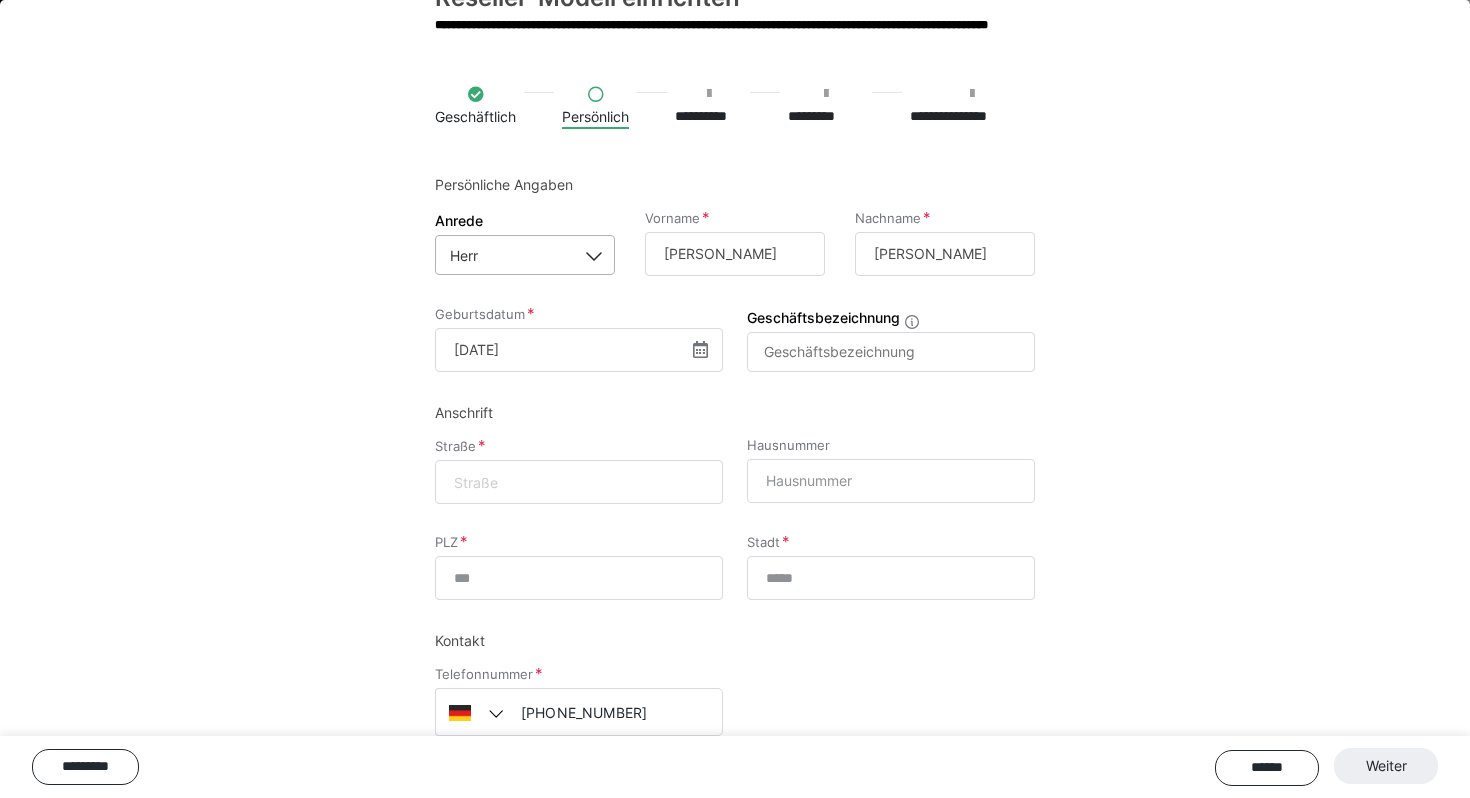 scroll, scrollTop: 99, scrollLeft: 0, axis: vertical 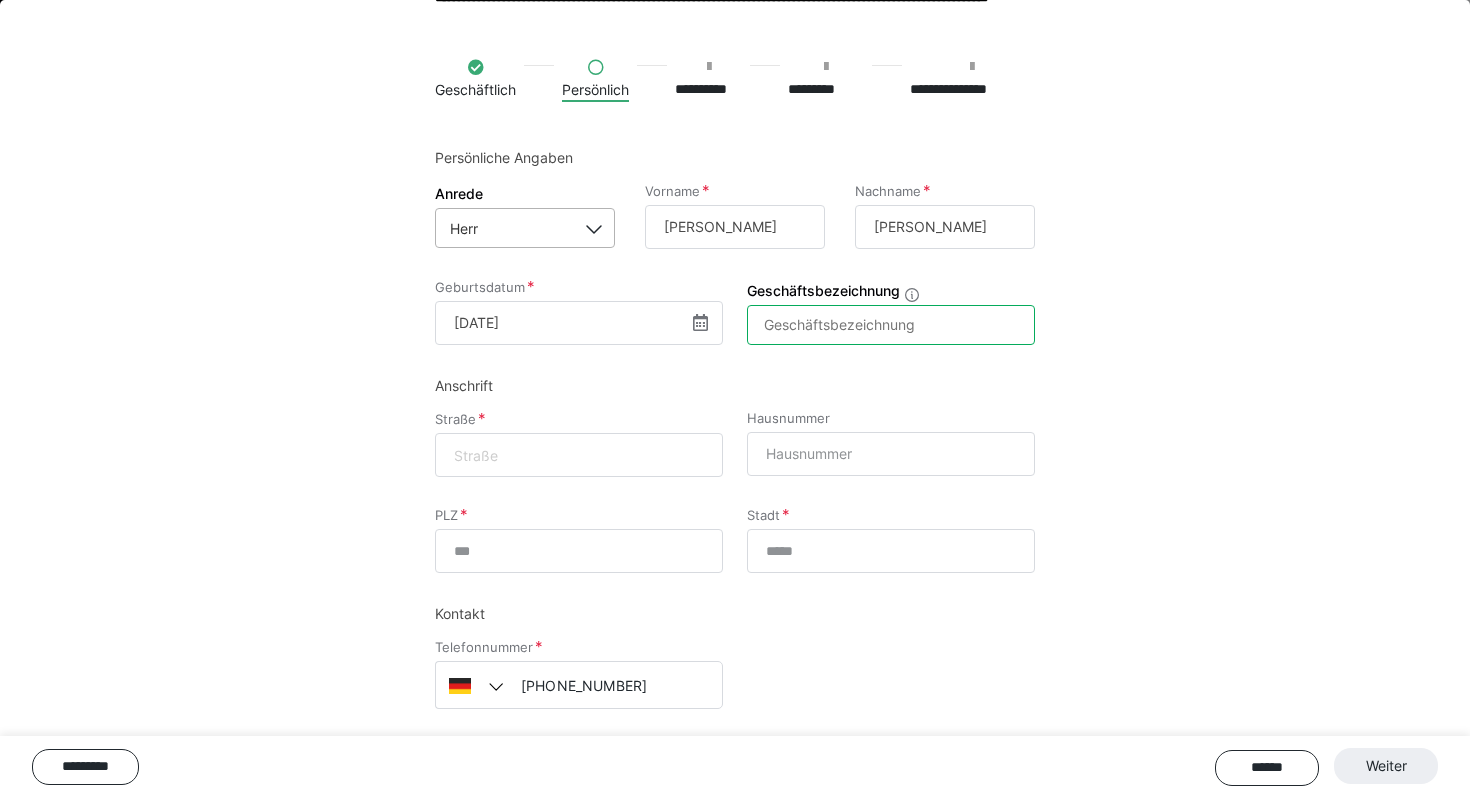 click on "Geschäftsbezeichnung" at bounding box center (891, 325) 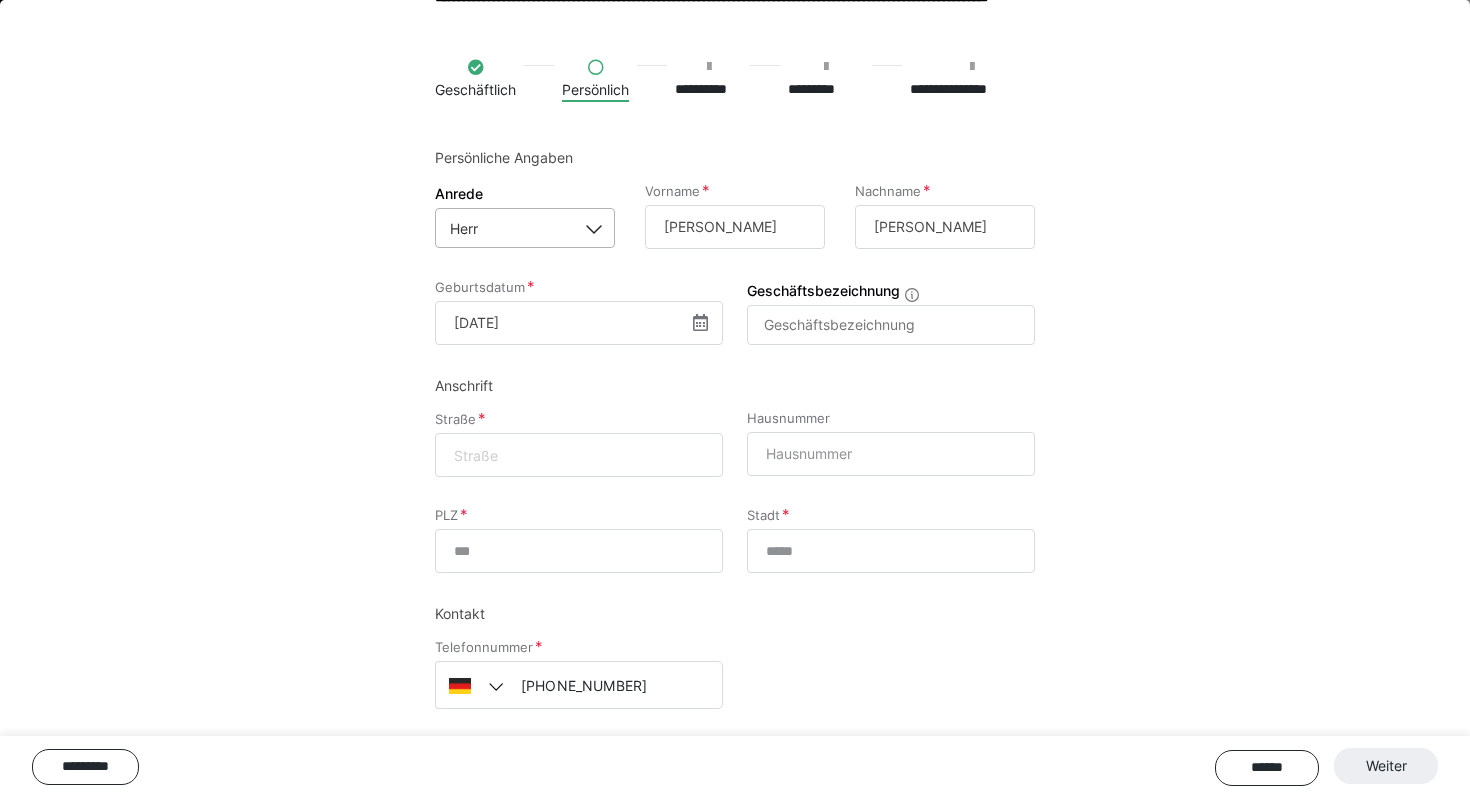 click at bounding box center (579, 455) 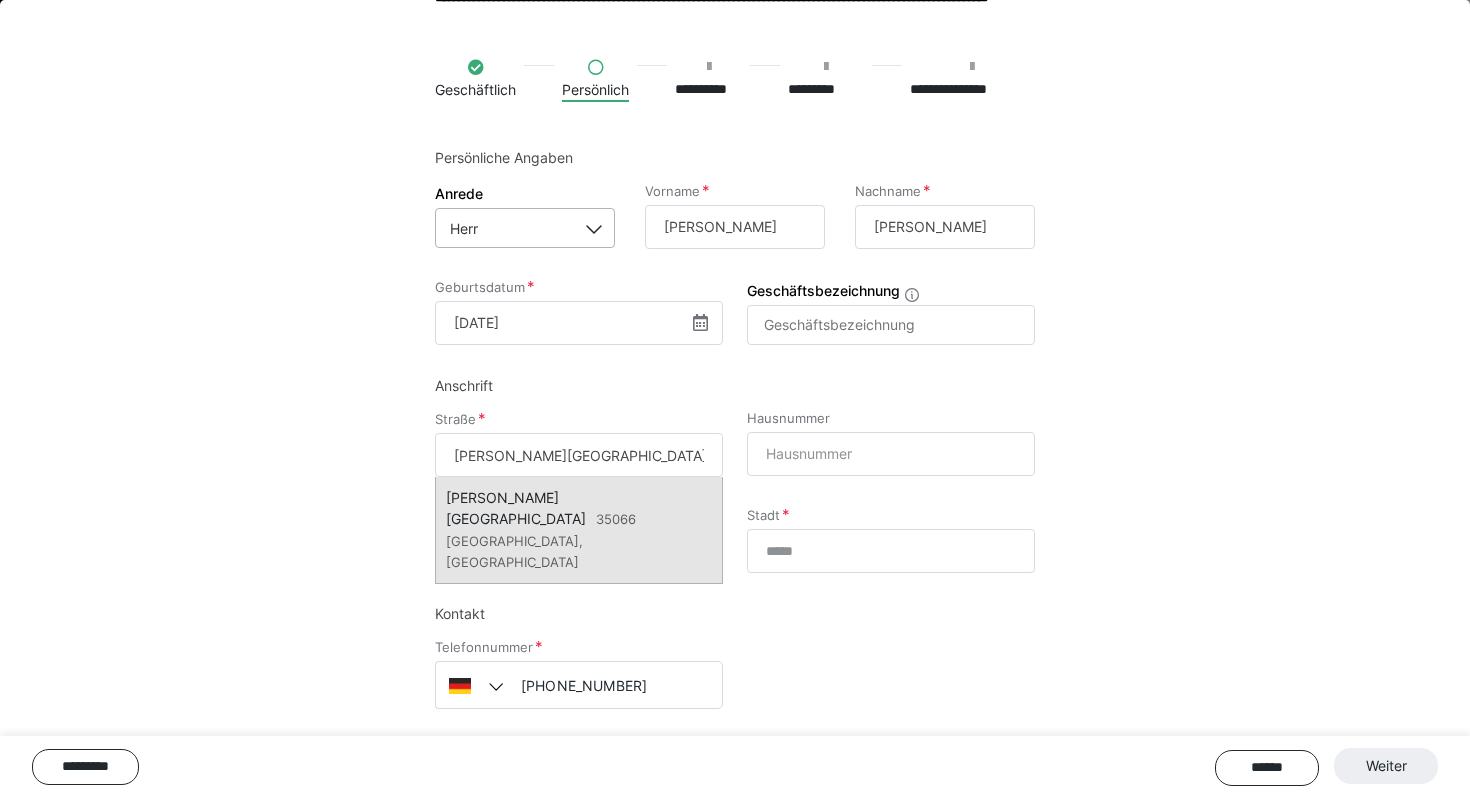click on "35066 [GEOGRAPHIC_DATA], [GEOGRAPHIC_DATA]" at bounding box center (541, 540) 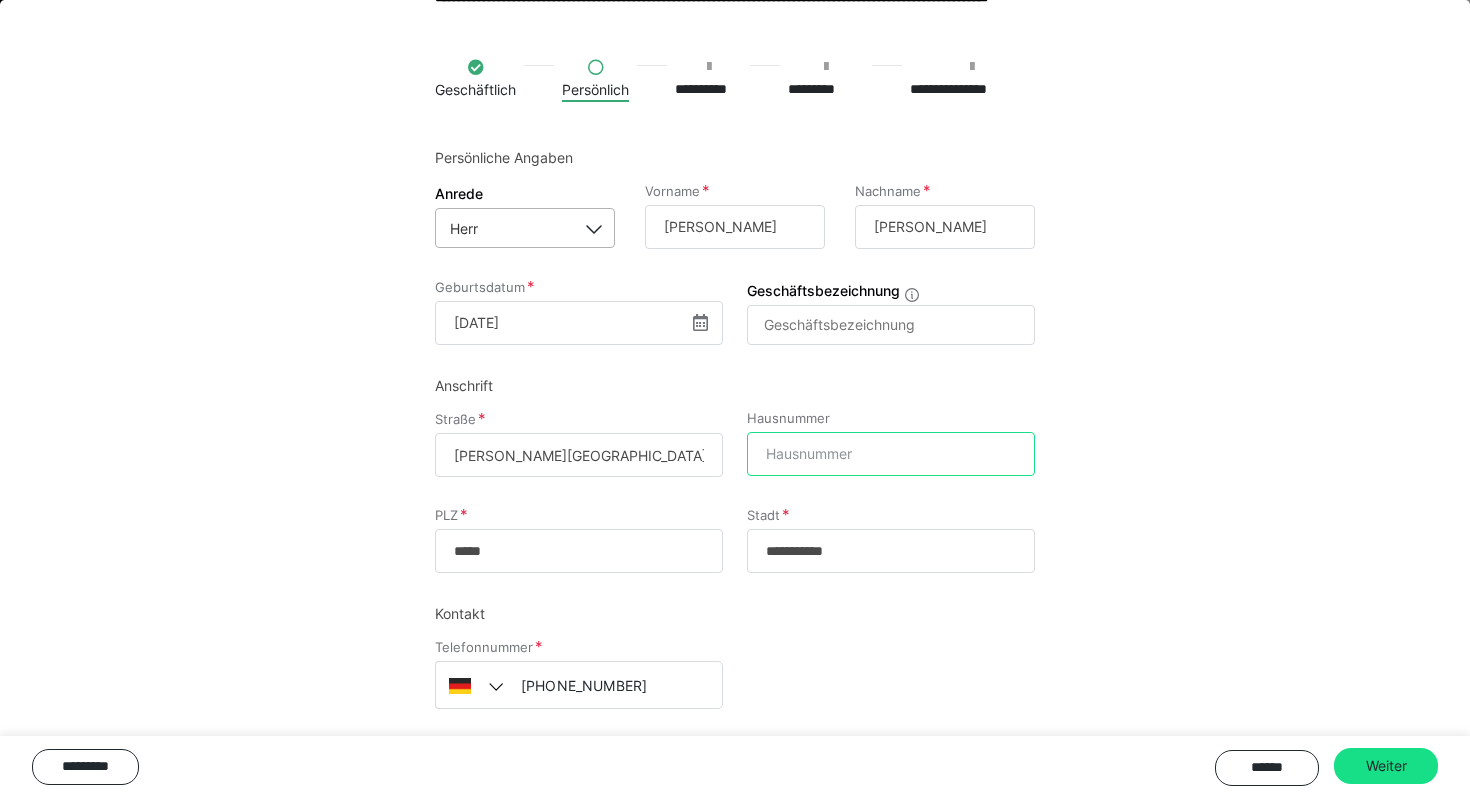 click on "Hausnummer" at bounding box center [891, 454] 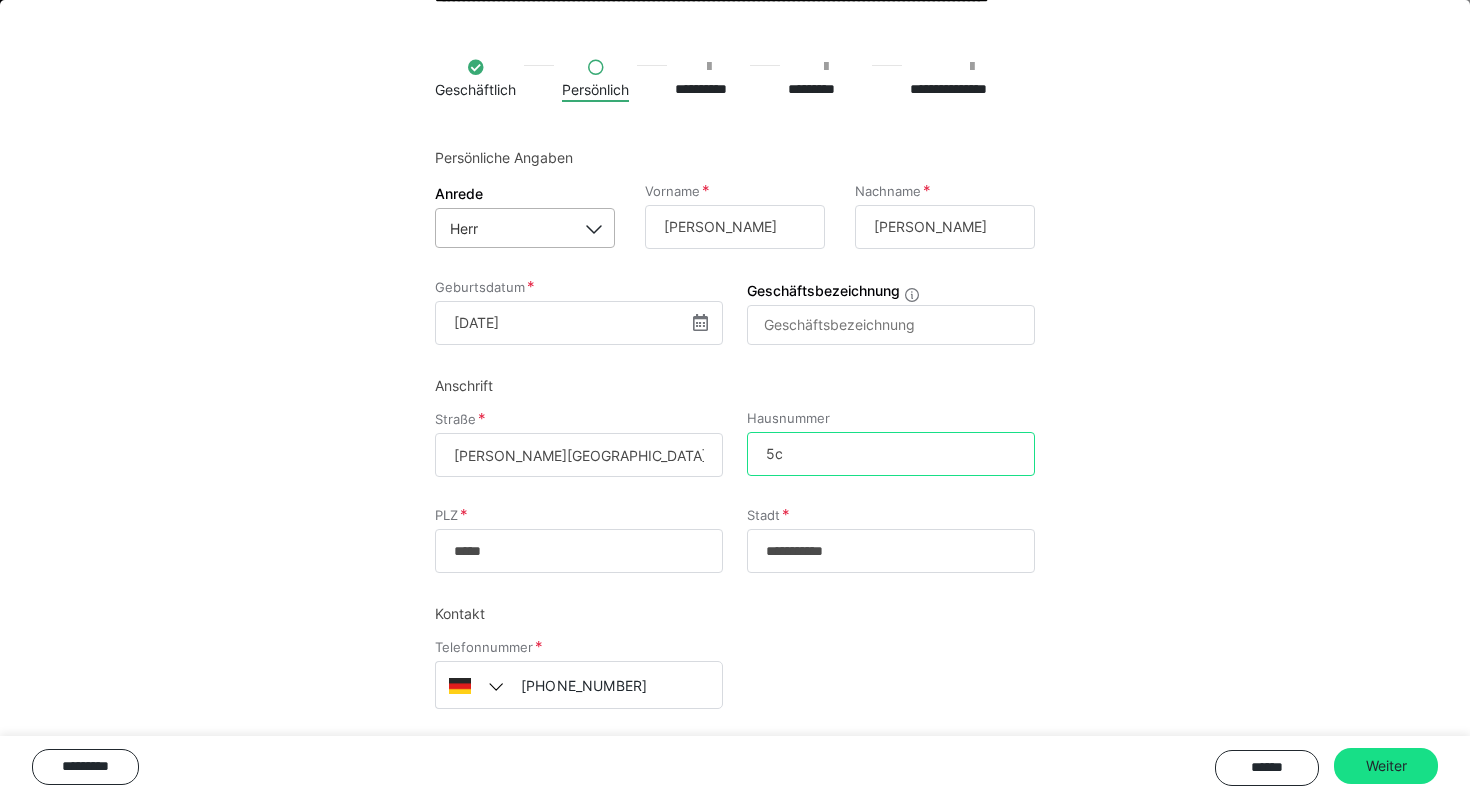 type on "5c" 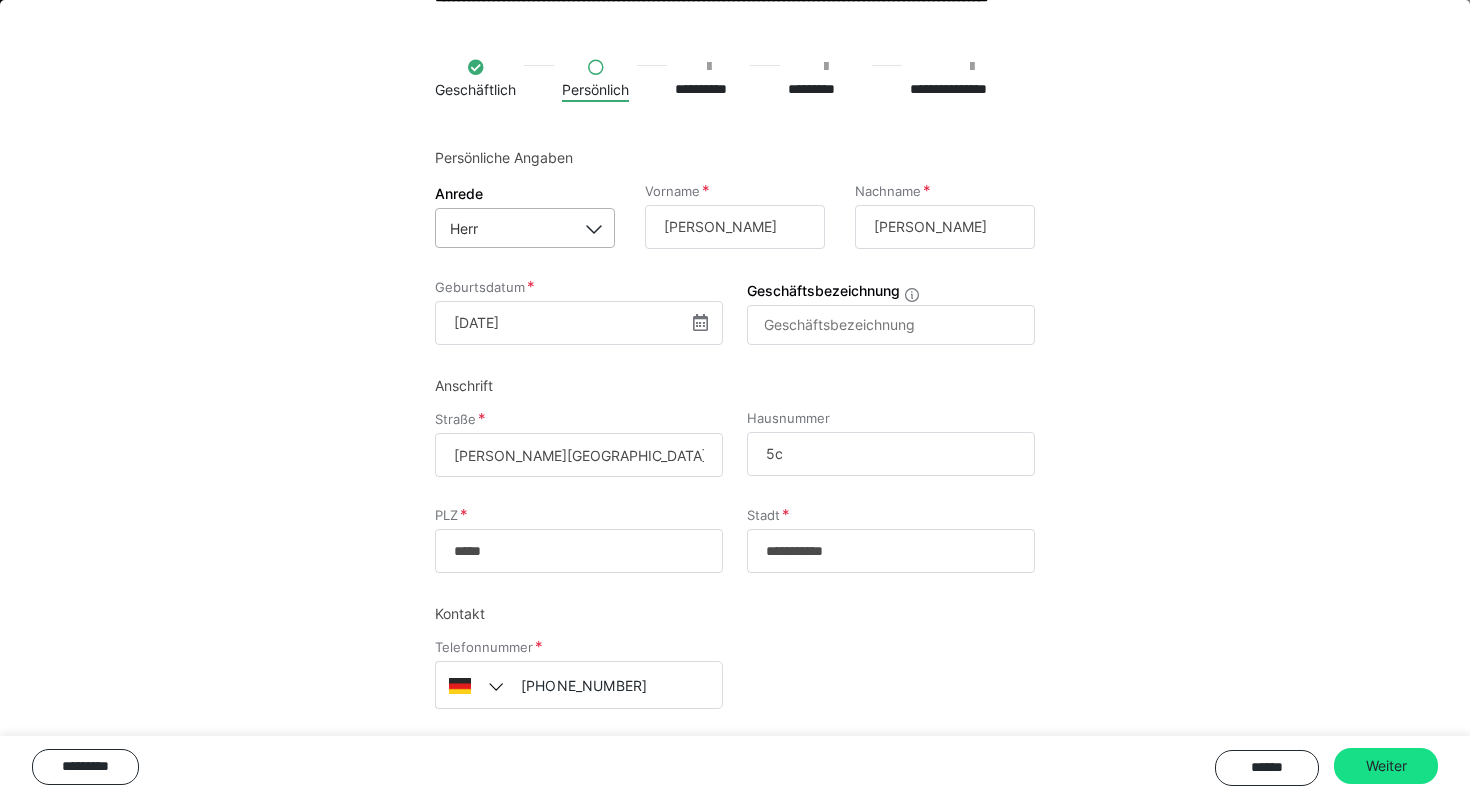 click on "Kontakt" at bounding box center (735, 613) 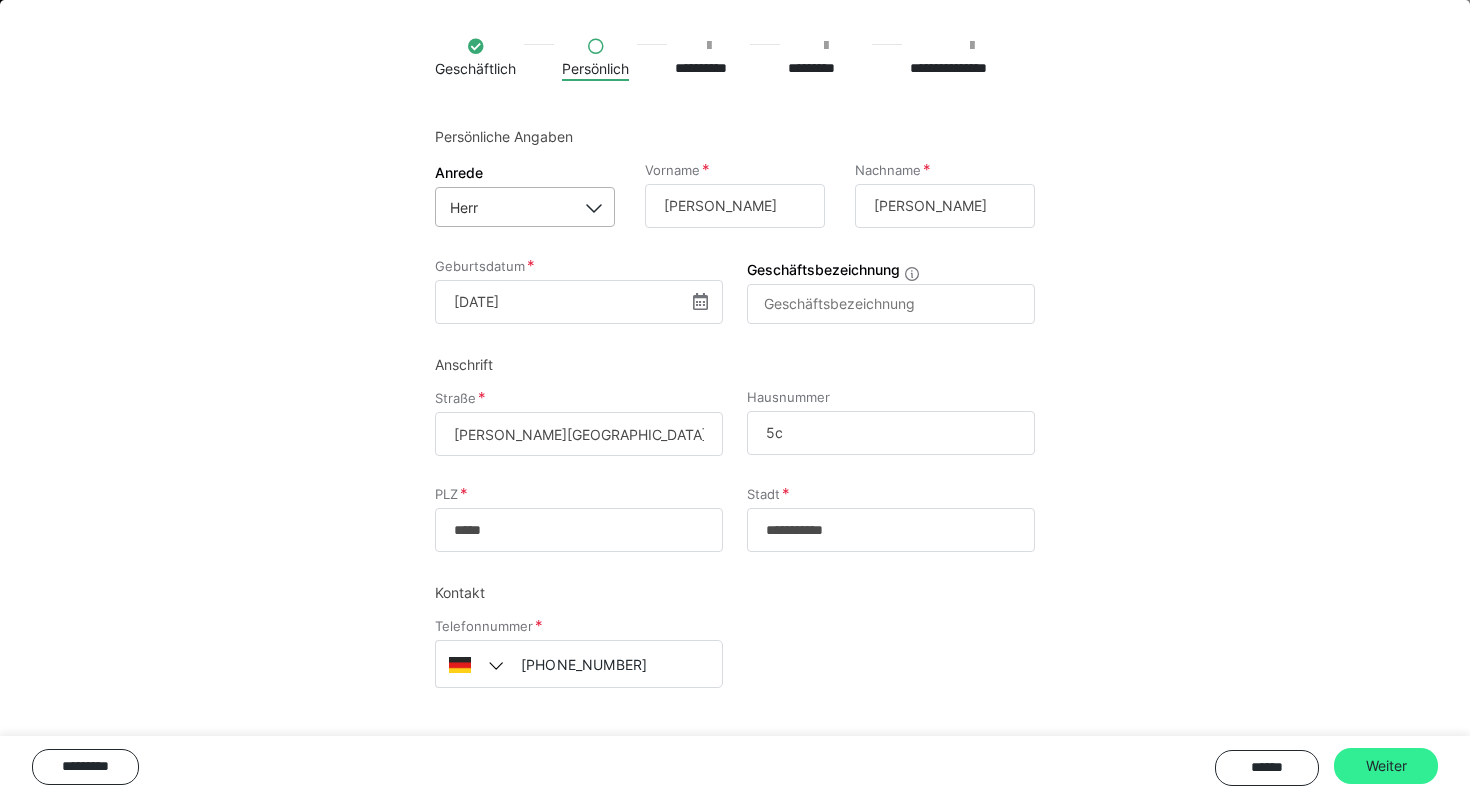 click on "Weiter" at bounding box center [1386, 766] 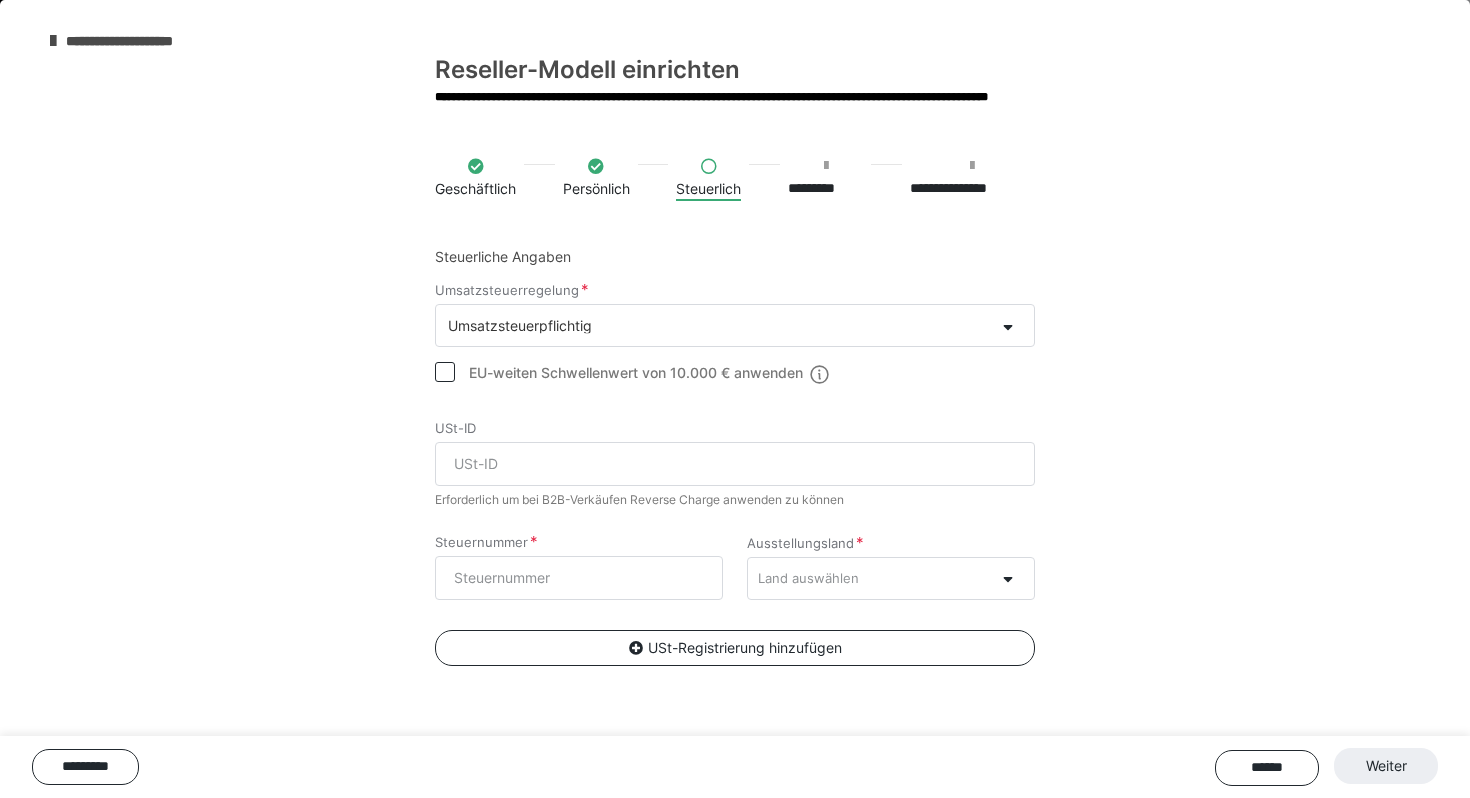 click on "Umsatzsteuerpflichtig" at bounding box center [715, 325] 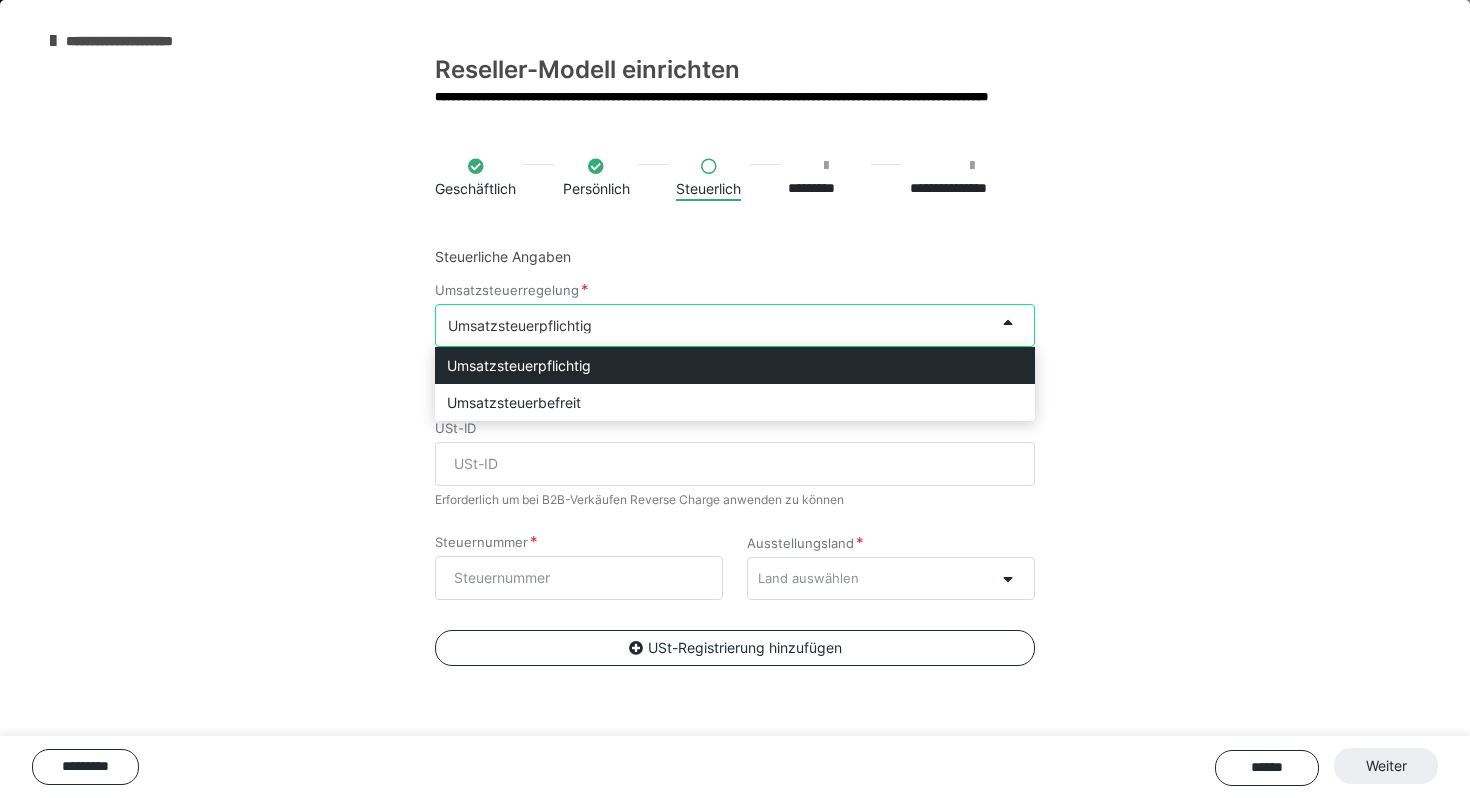 click on "Umsatzsteuerpflichtig" at bounding box center (715, 325) 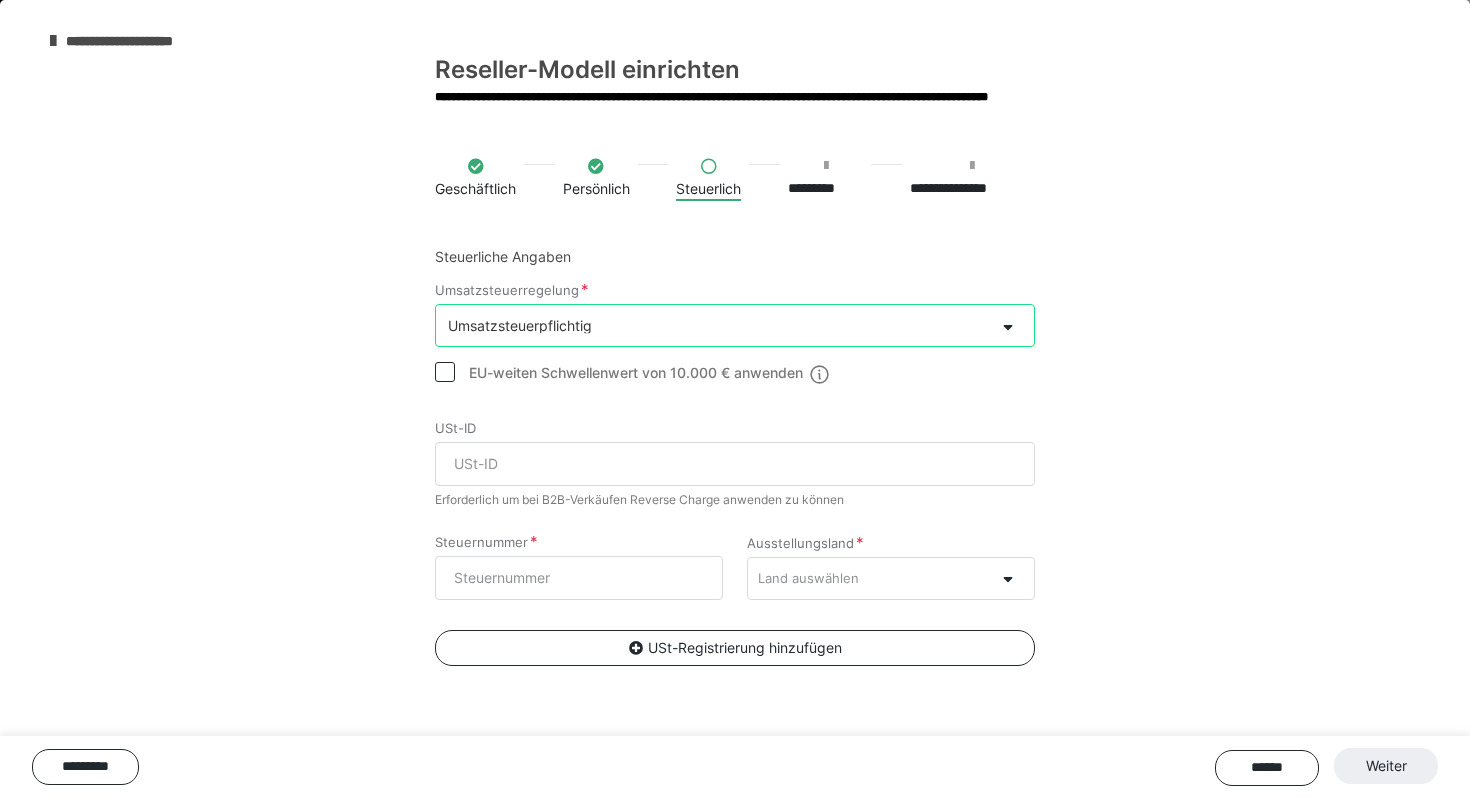 click on "Land auswählen" at bounding box center (808, 578) 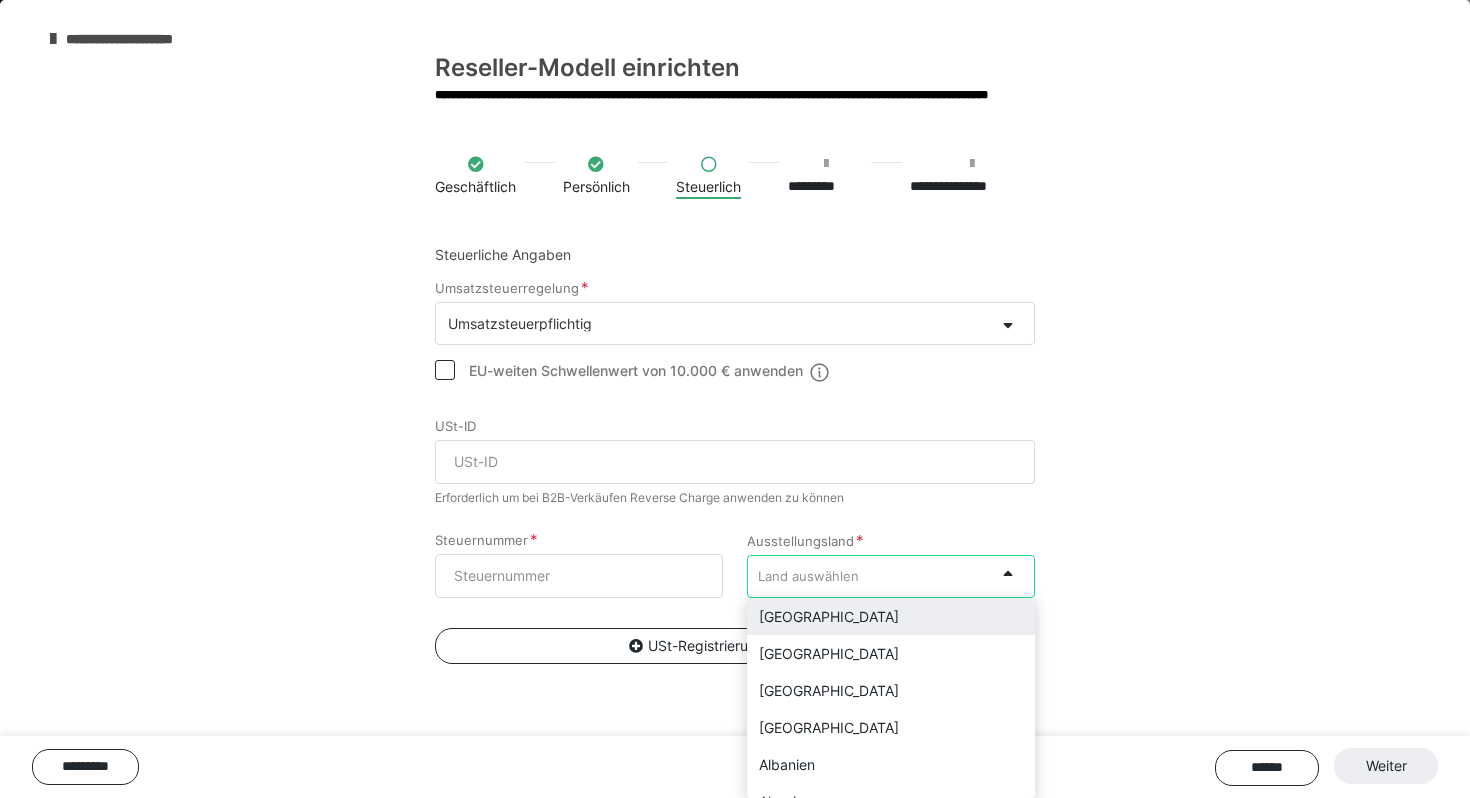 click on "[GEOGRAPHIC_DATA]" at bounding box center (891, 616) 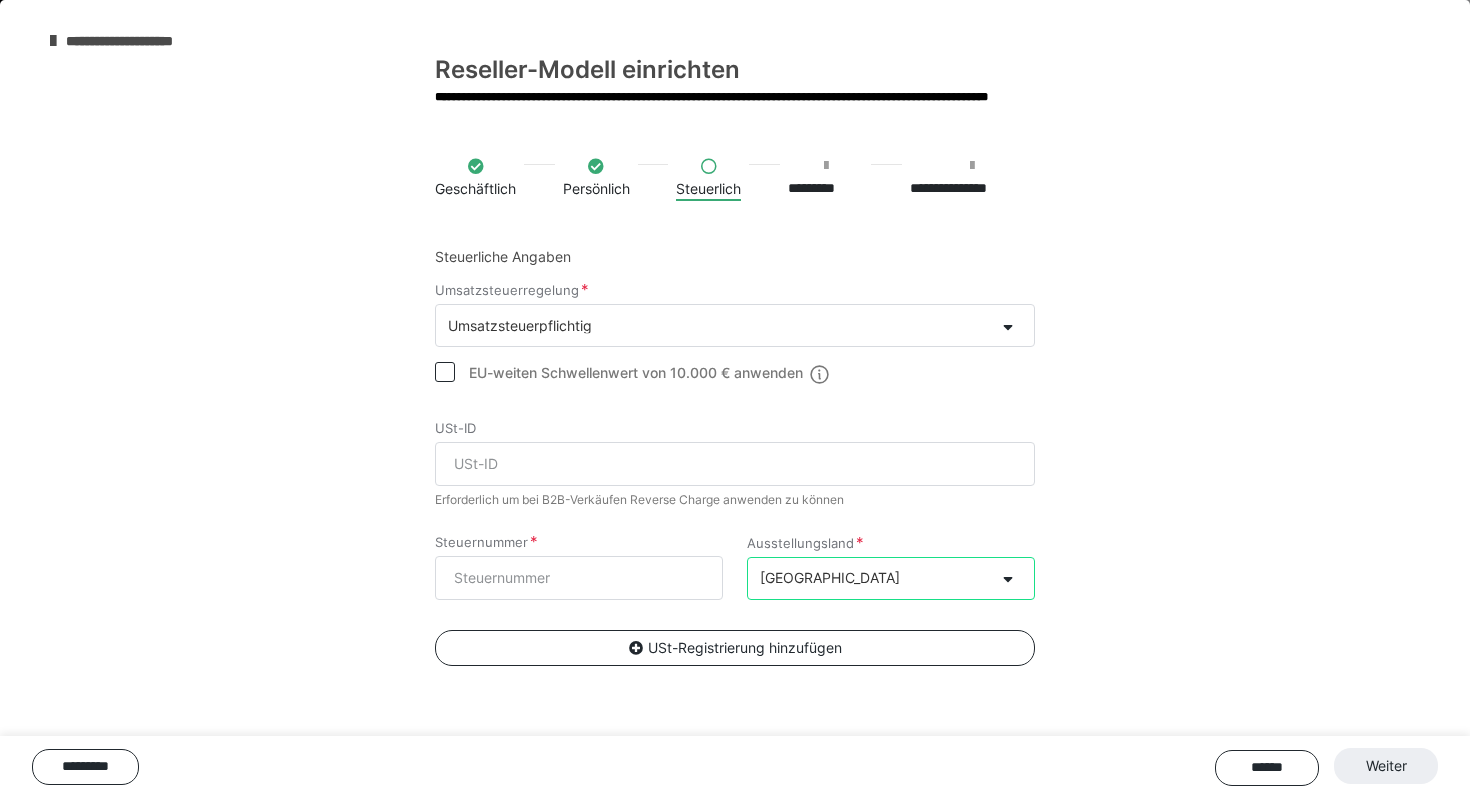 scroll, scrollTop: 0, scrollLeft: 0, axis: both 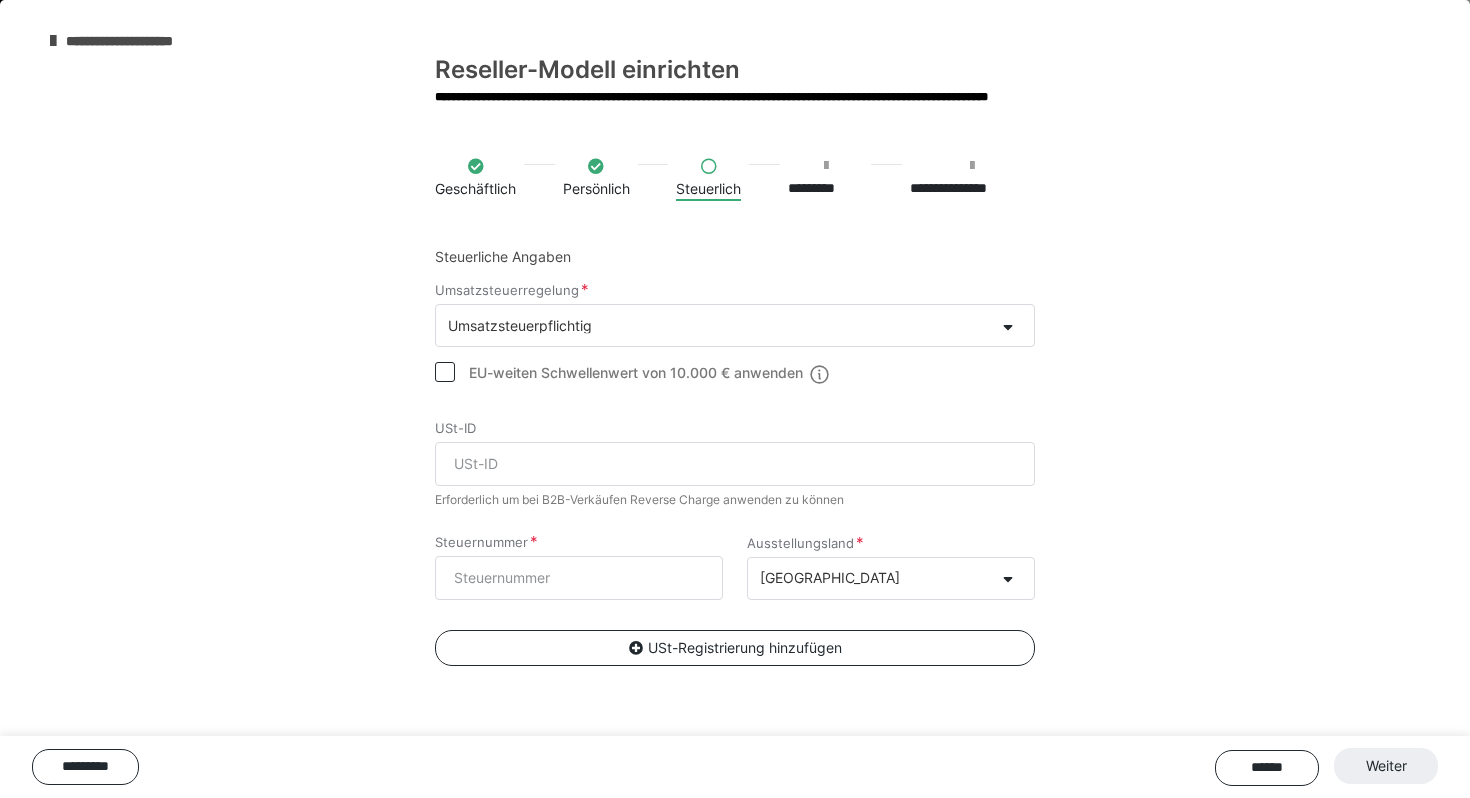 click on "****** Weiter" at bounding box center (1326, 767) 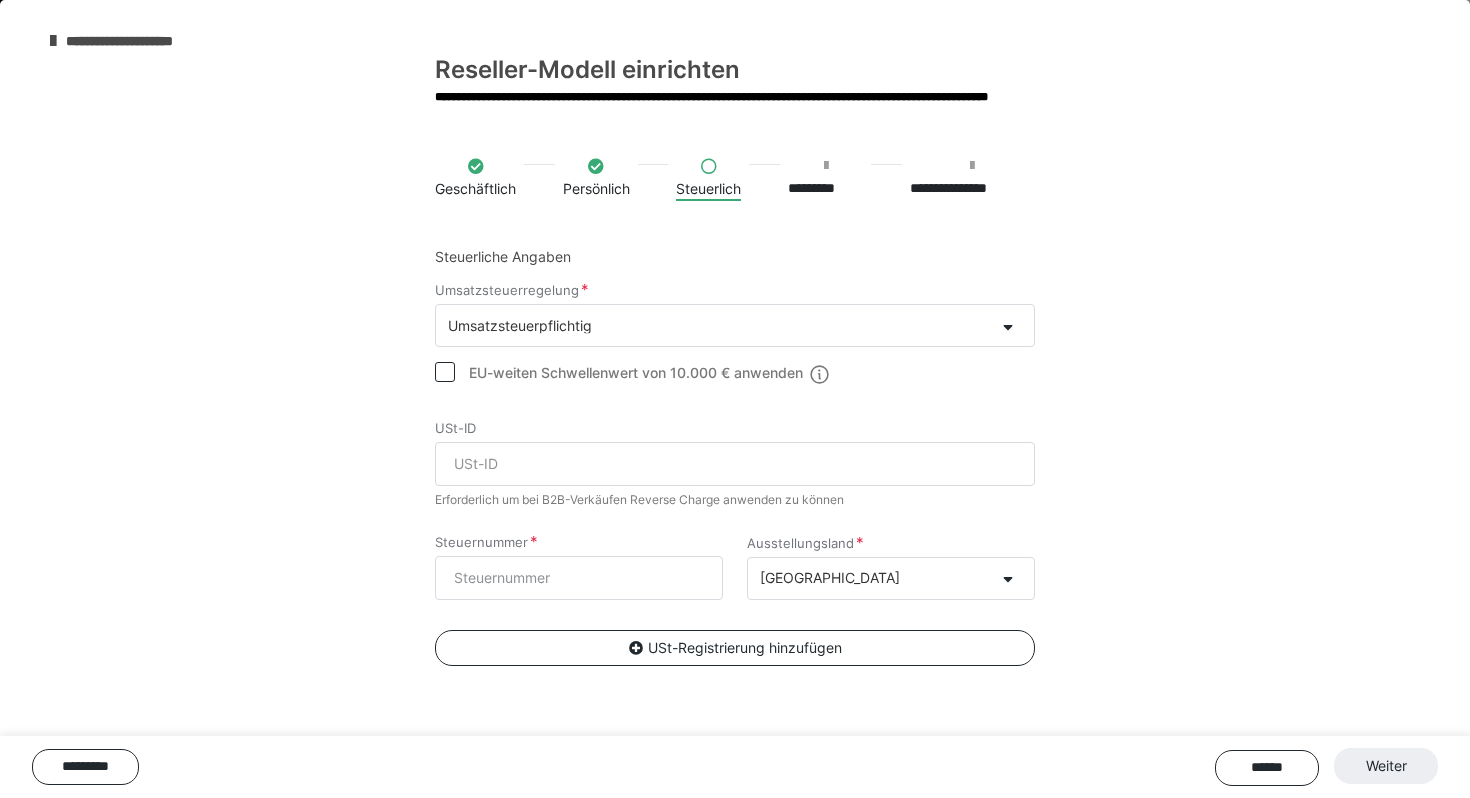 click on "**********" at bounding box center (141, 41) 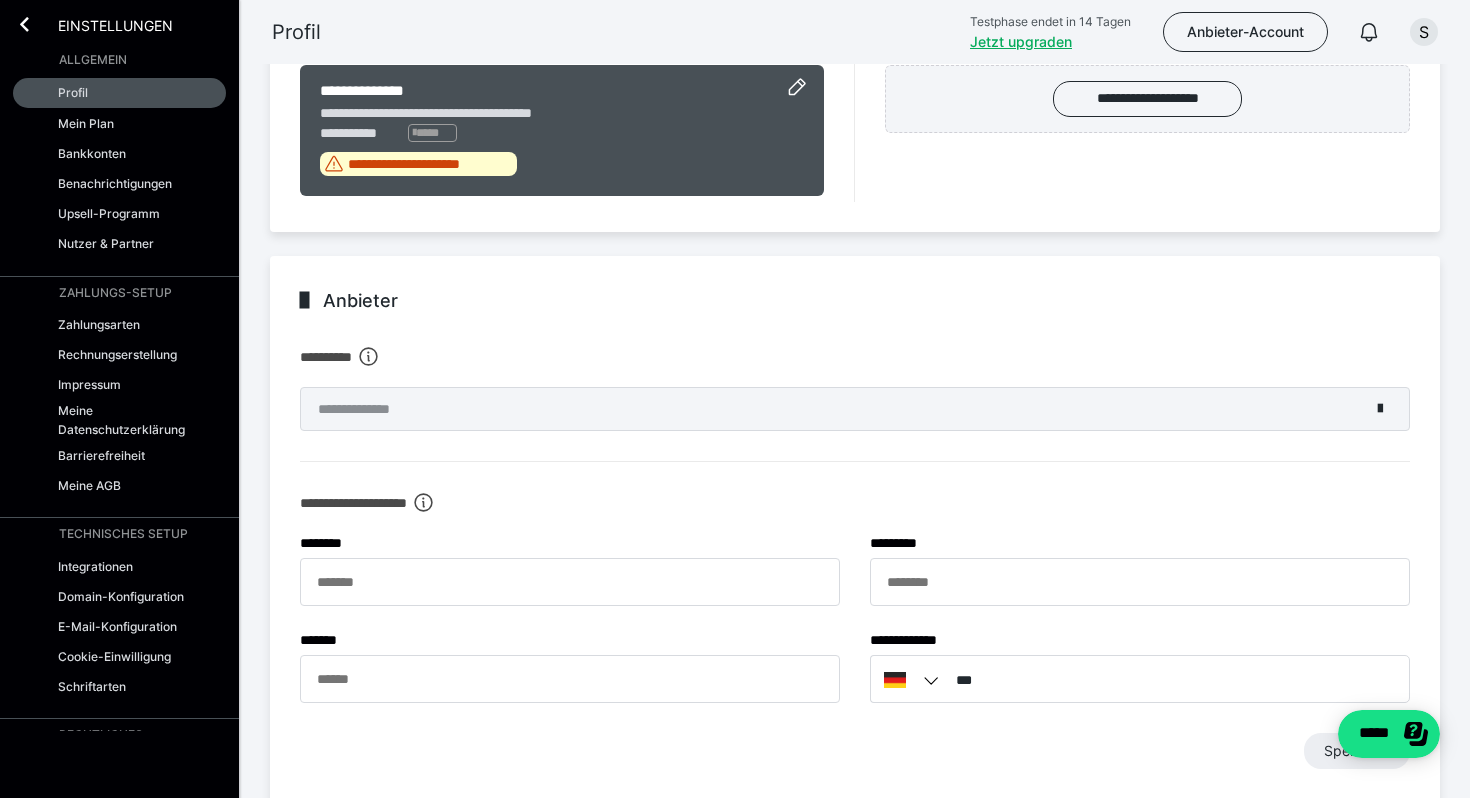 scroll, scrollTop: 0, scrollLeft: 0, axis: both 